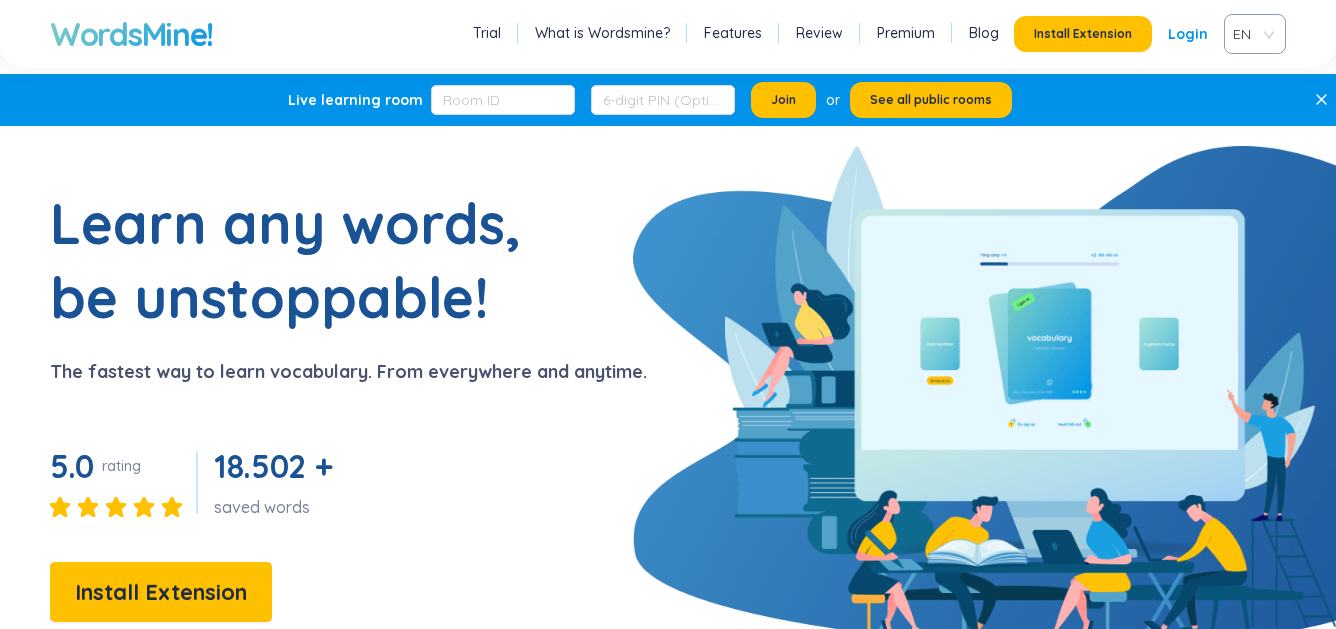 scroll, scrollTop: 0, scrollLeft: 0, axis: both 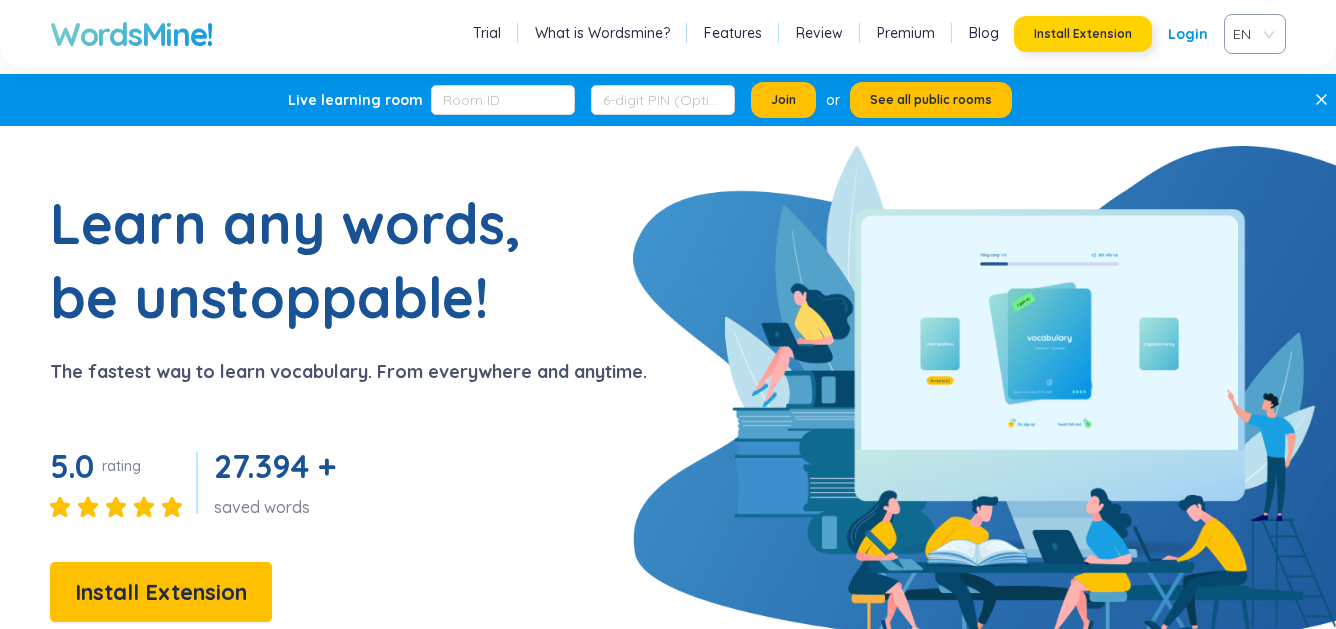 click on "Install Extension" at bounding box center [1083, 34] 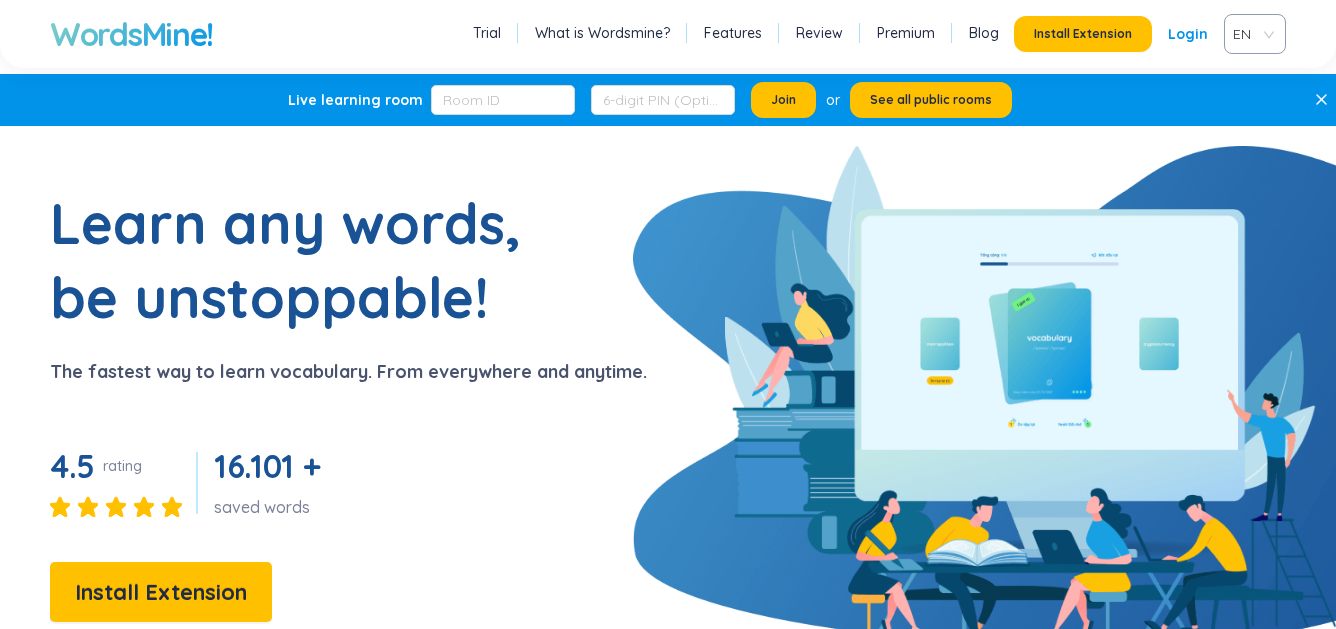 scroll, scrollTop: 0, scrollLeft: 0, axis: both 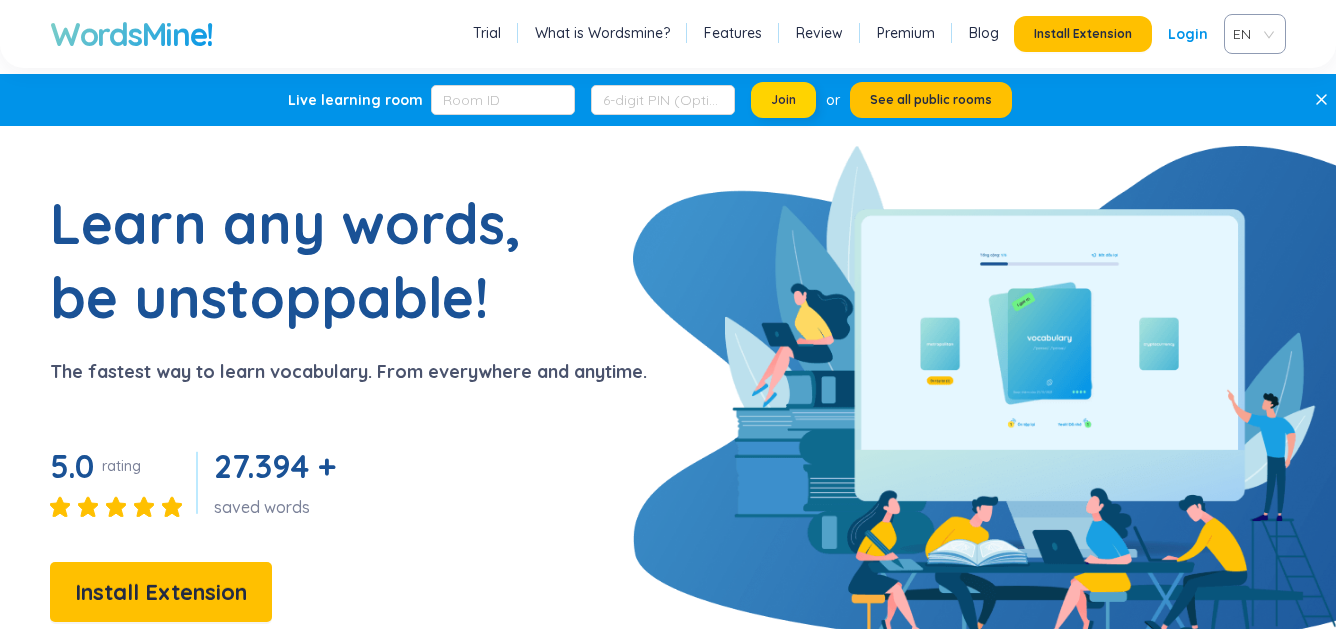 click on "Join" at bounding box center [783, 100] 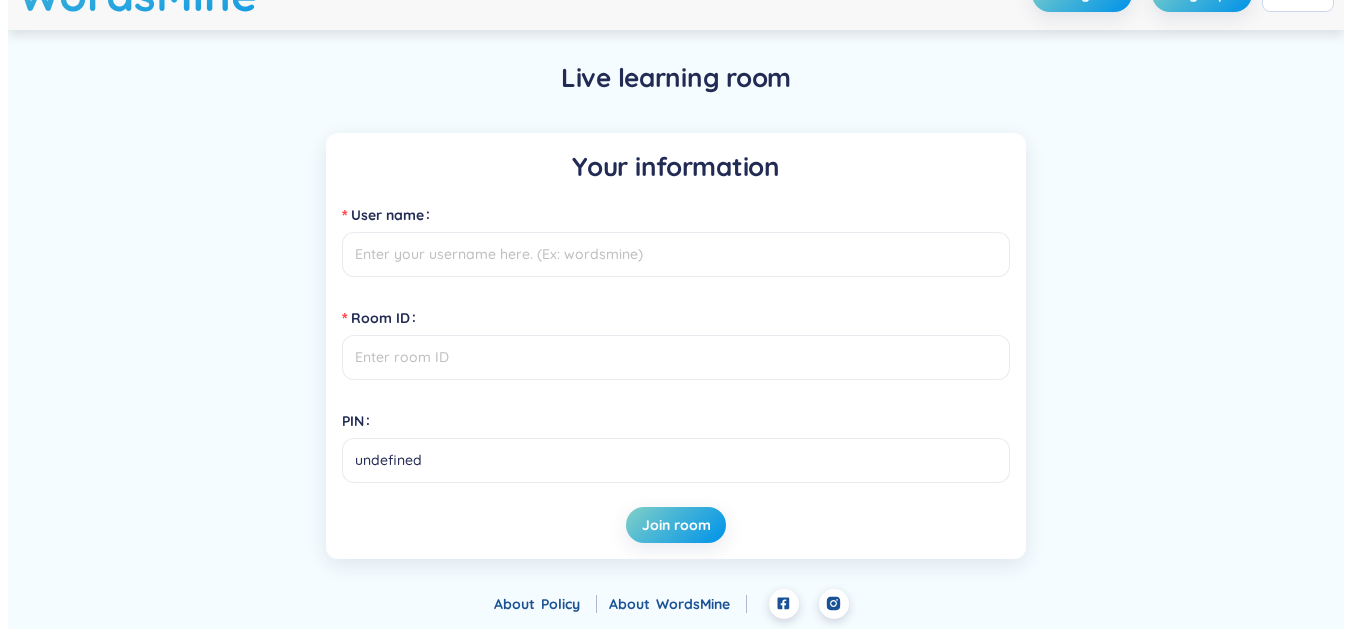 scroll, scrollTop: 0, scrollLeft: 0, axis: both 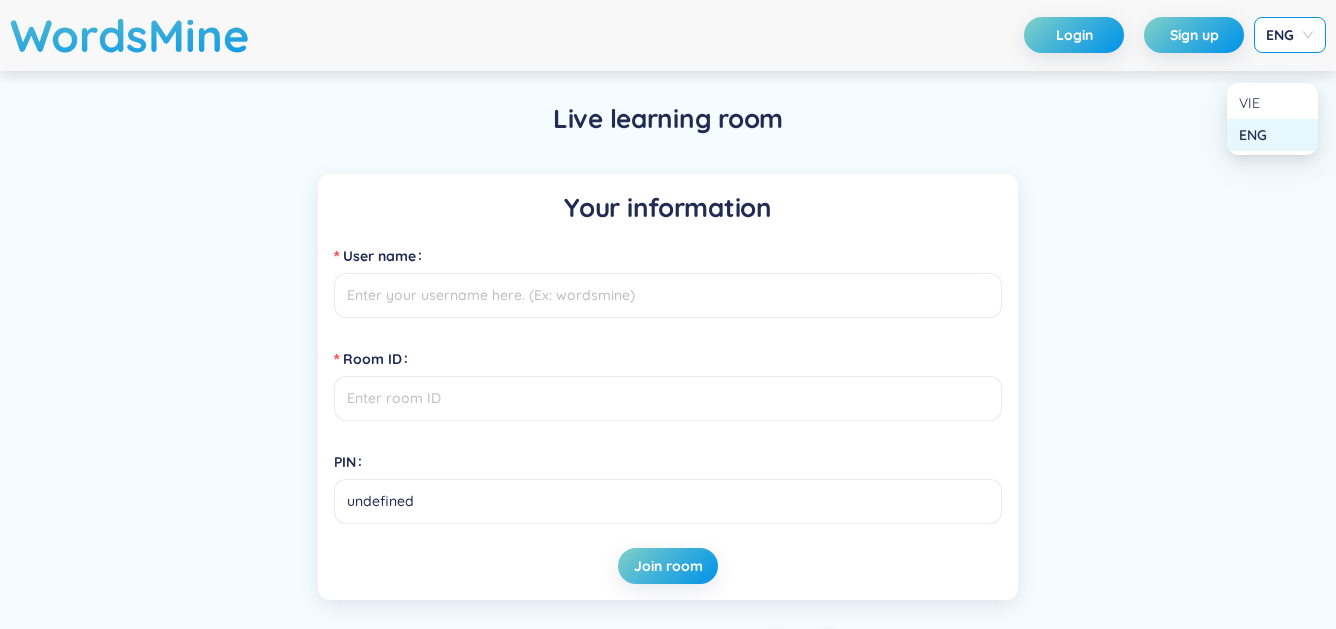 click on "ENG" at bounding box center [1290, 35] 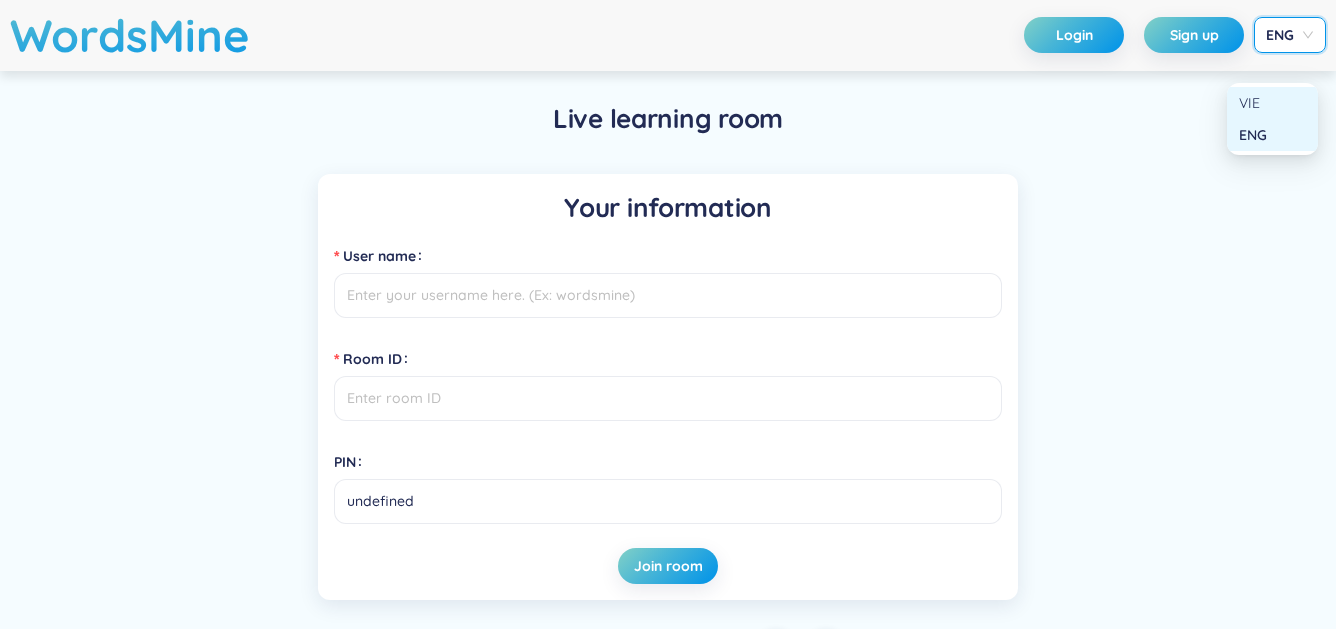 click on "VIE" at bounding box center (1272, 103) 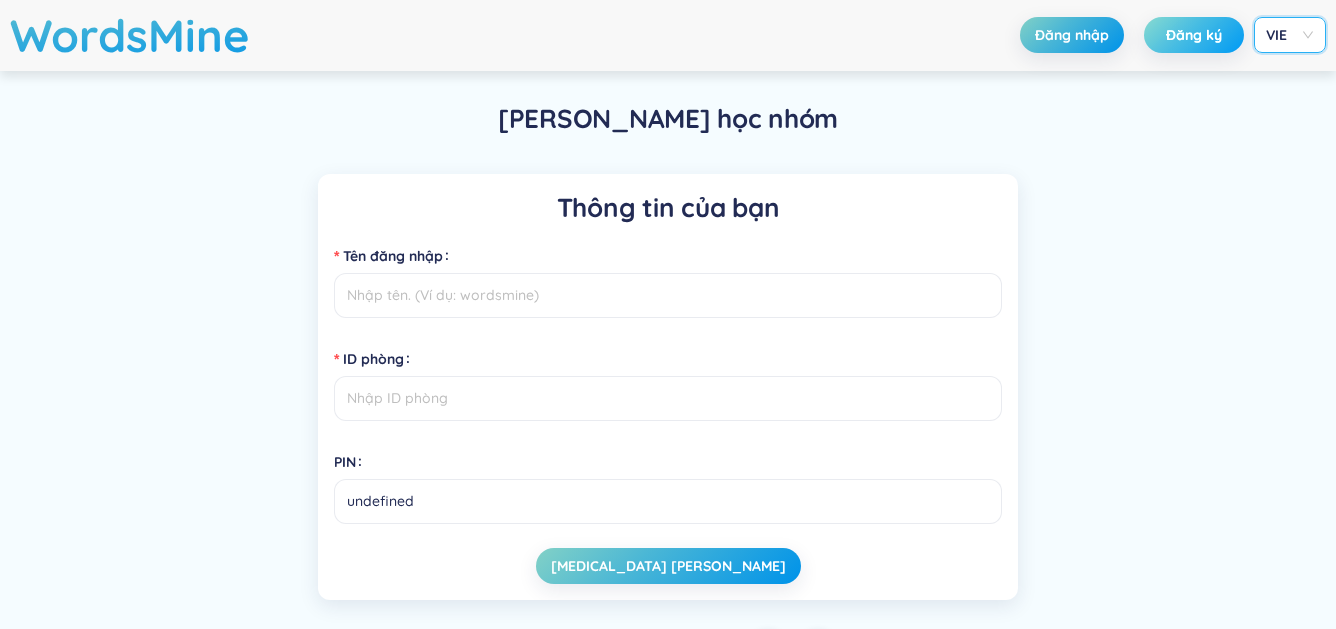 click on "Đăng ký" at bounding box center (1194, 35) 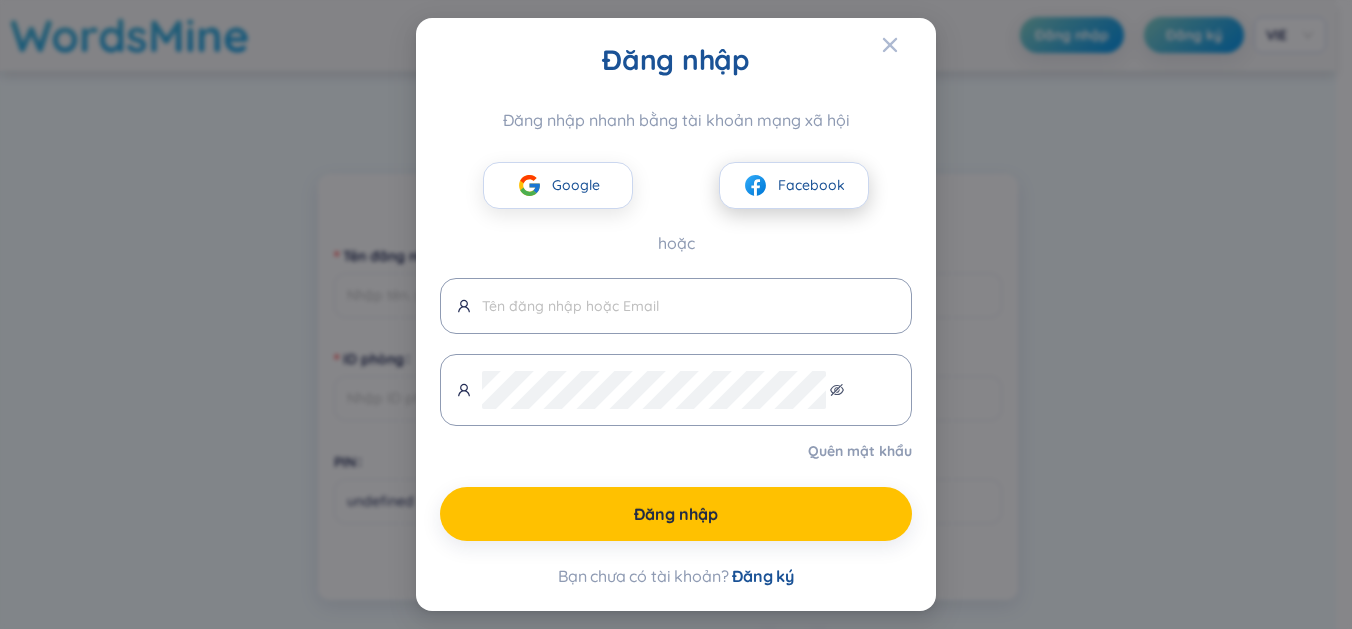 click on "Facebook" at bounding box center [794, 185] 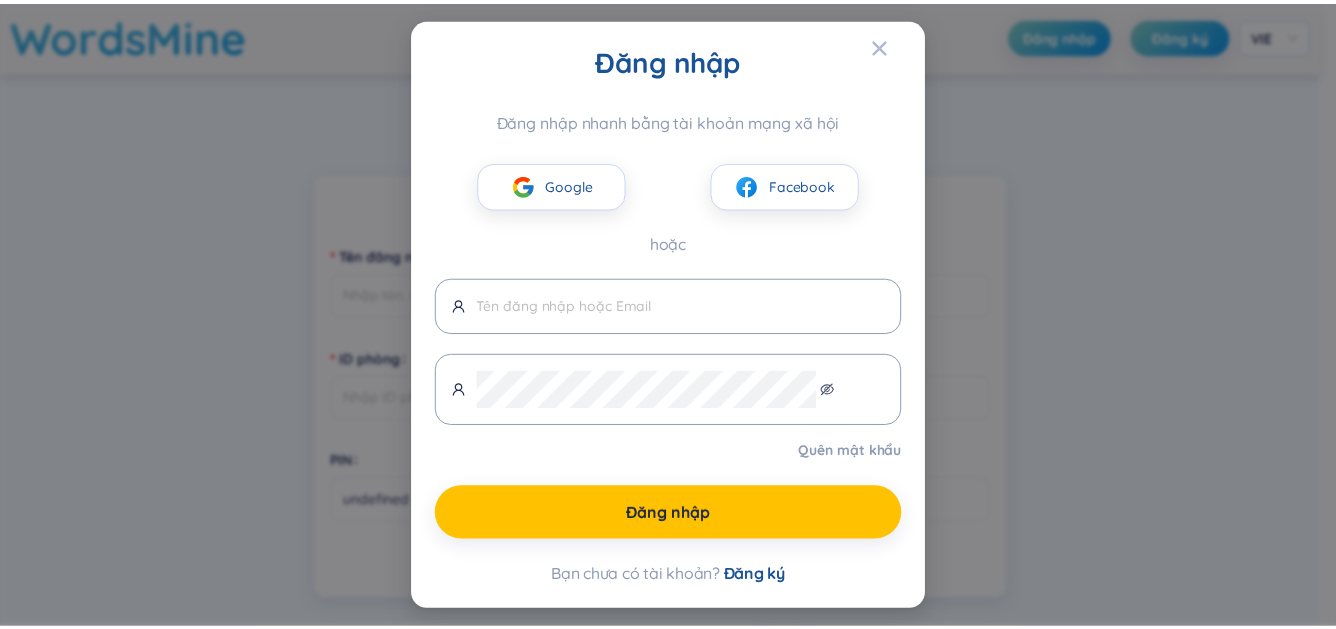 scroll, scrollTop: 128, scrollLeft: 0, axis: vertical 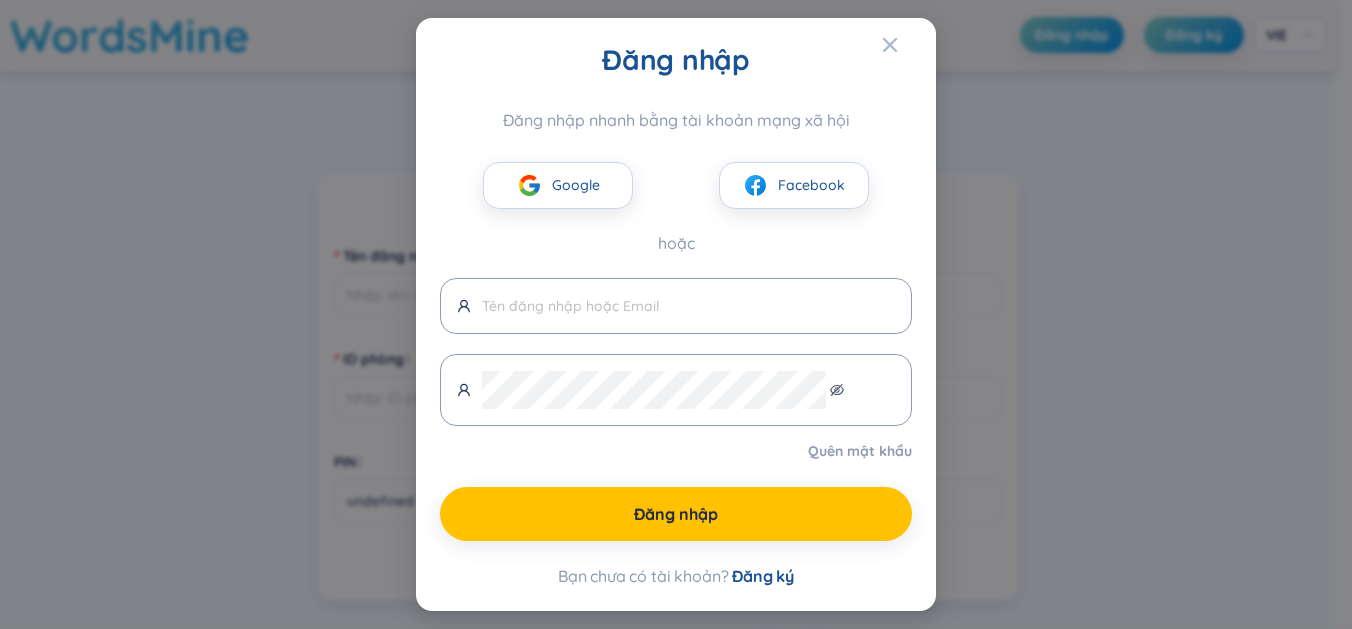 type on "linhhdann417869503340" 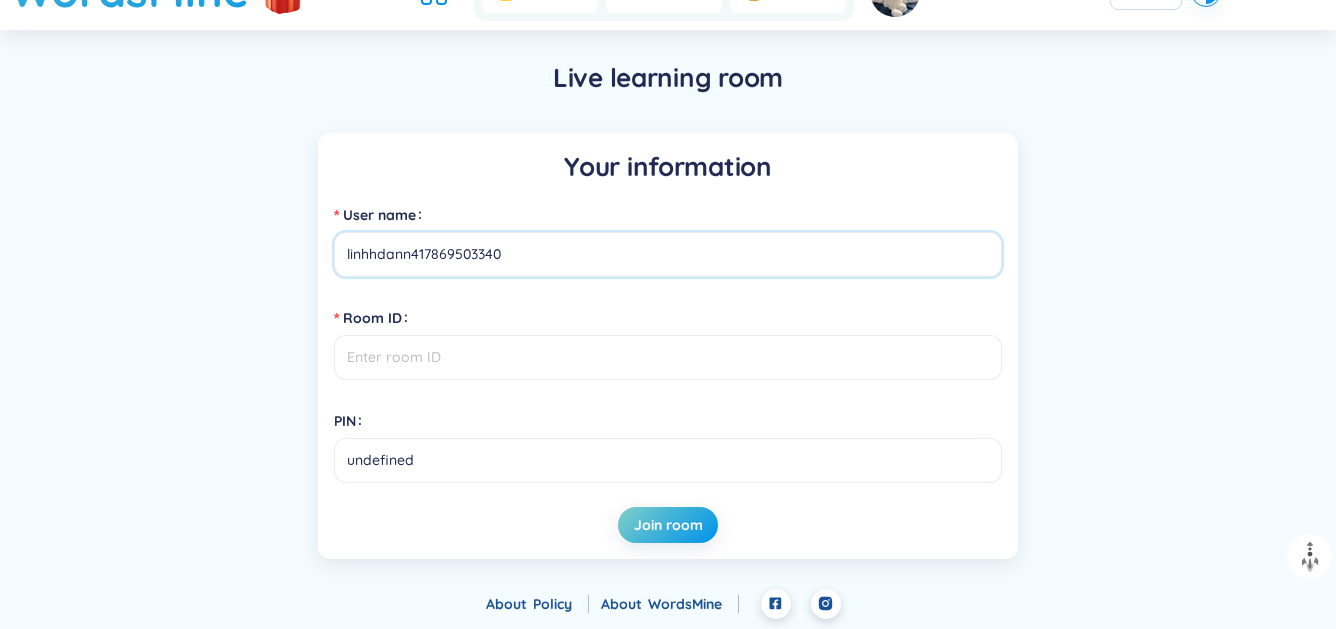 scroll, scrollTop: 426, scrollLeft: 0, axis: vertical 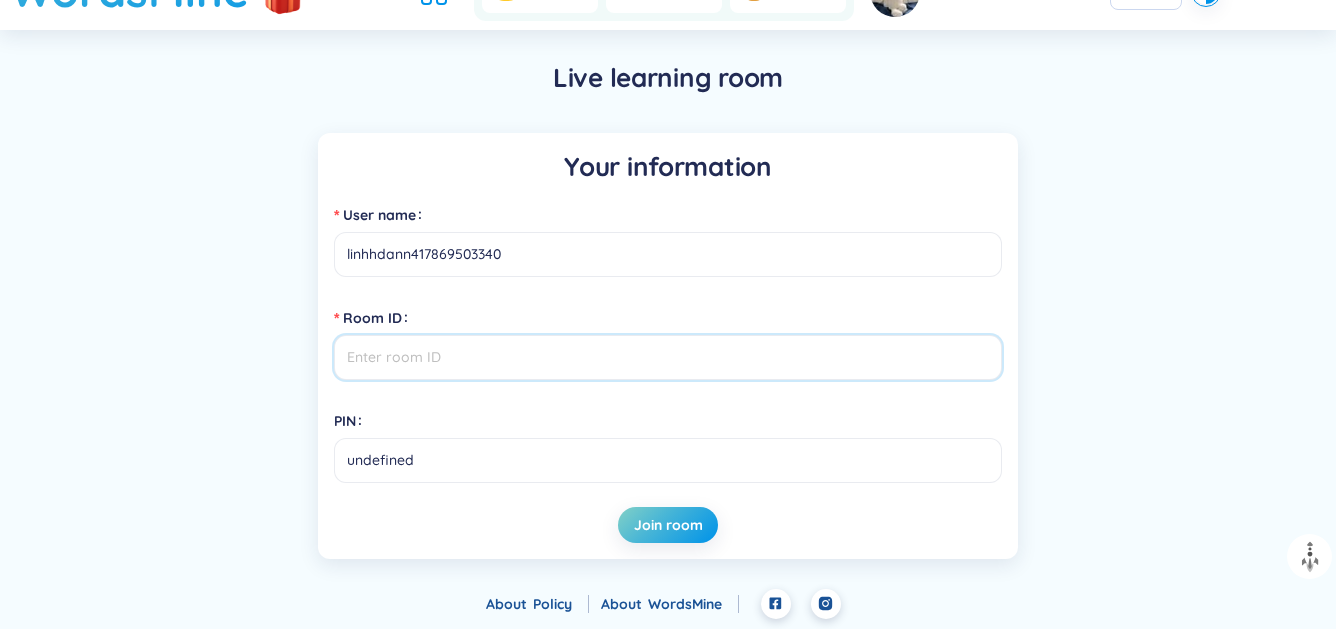 click on "Room ID" at bounding box center (668, 357) 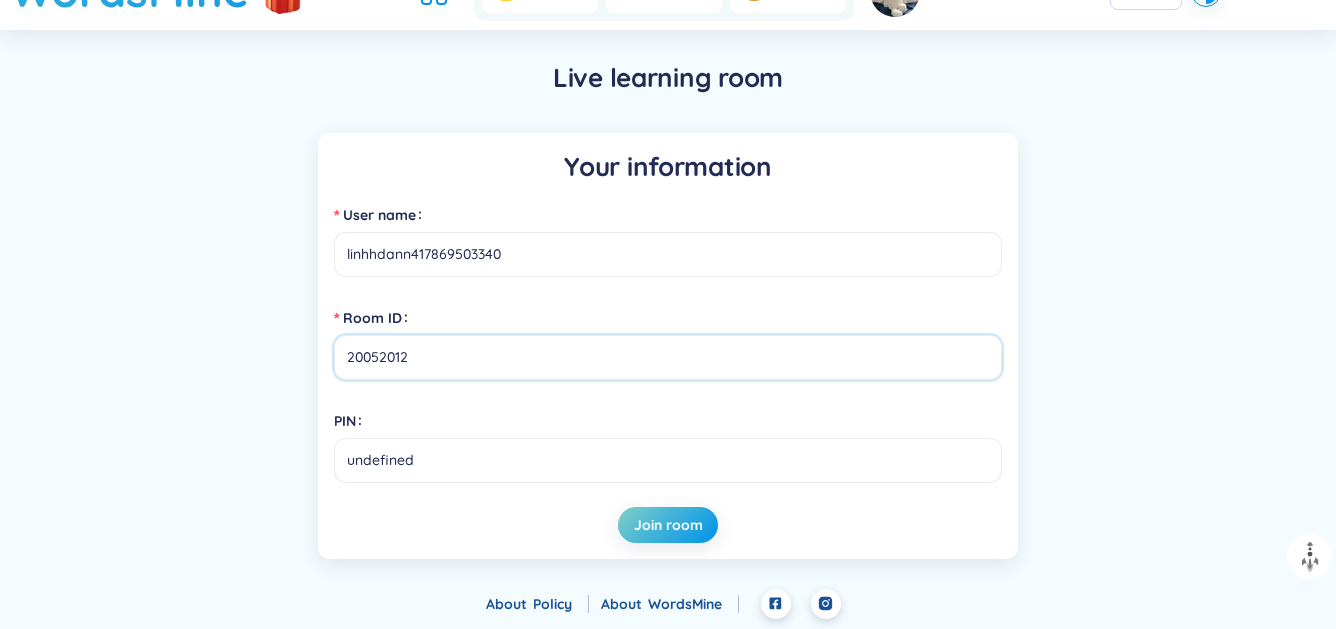 type on "20052012" 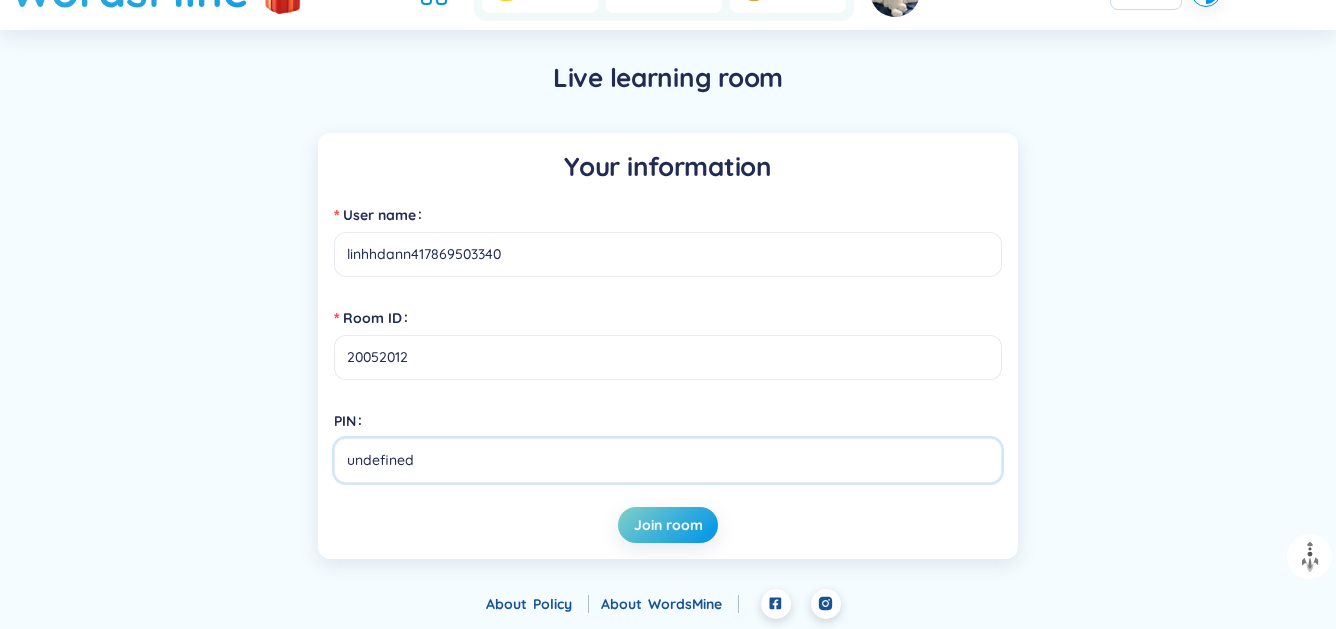 click on "undefined" at bounding box center [668, 460] 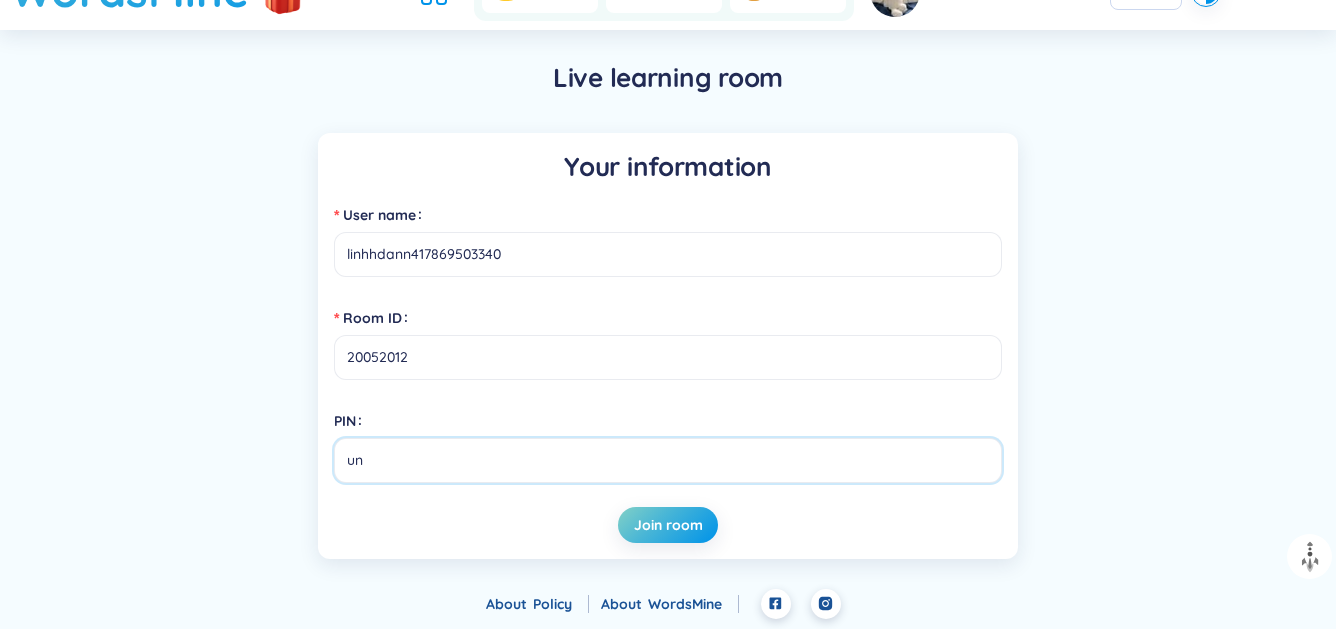 type on "u" 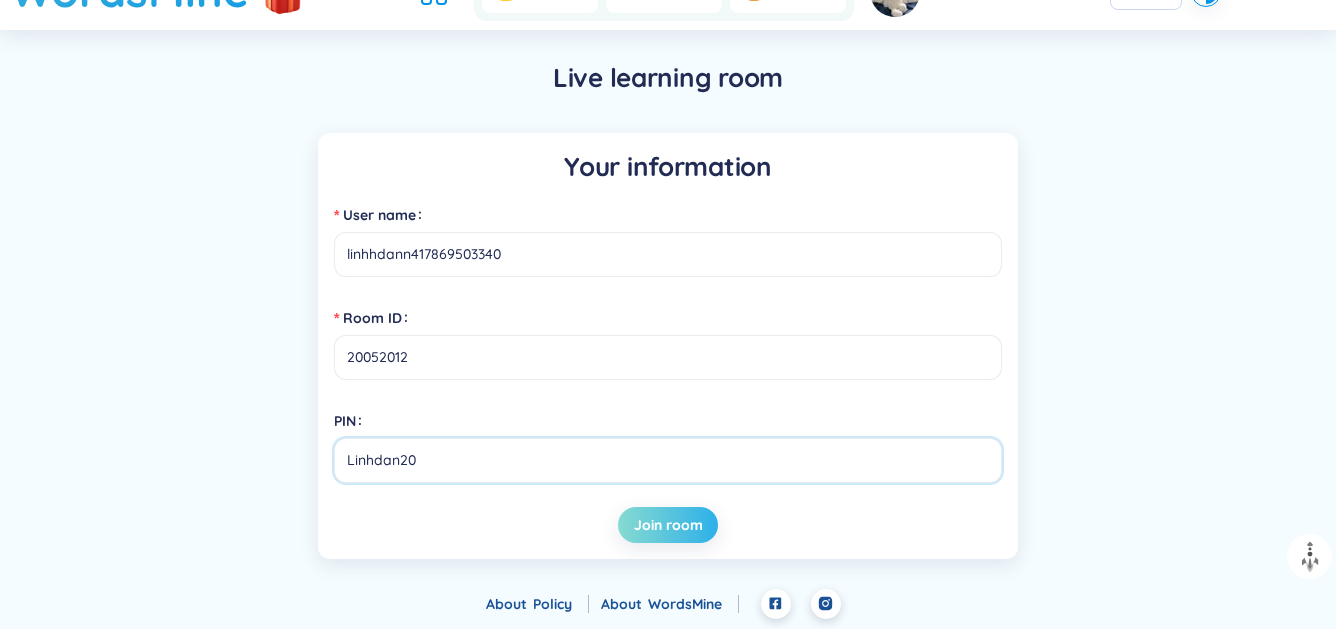 type on "Linhdan20" 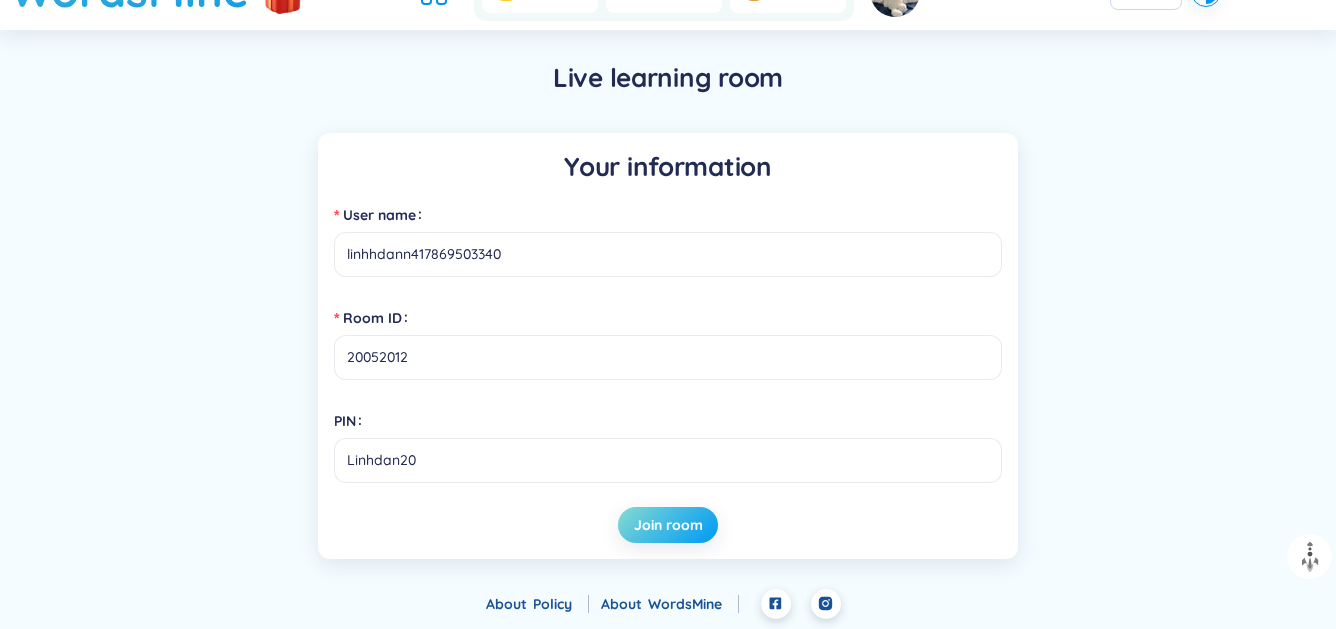 click on "Join room" at bounding box center (668, 525) 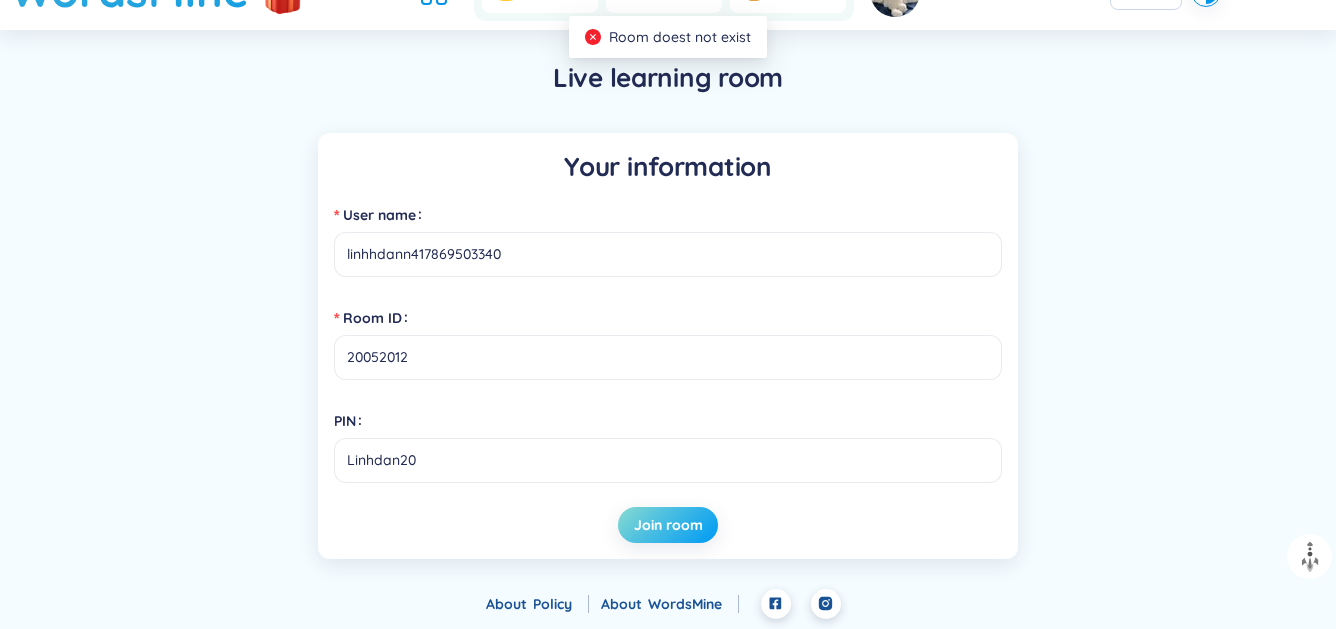click on "Join room" at bounding box center [668, 525] 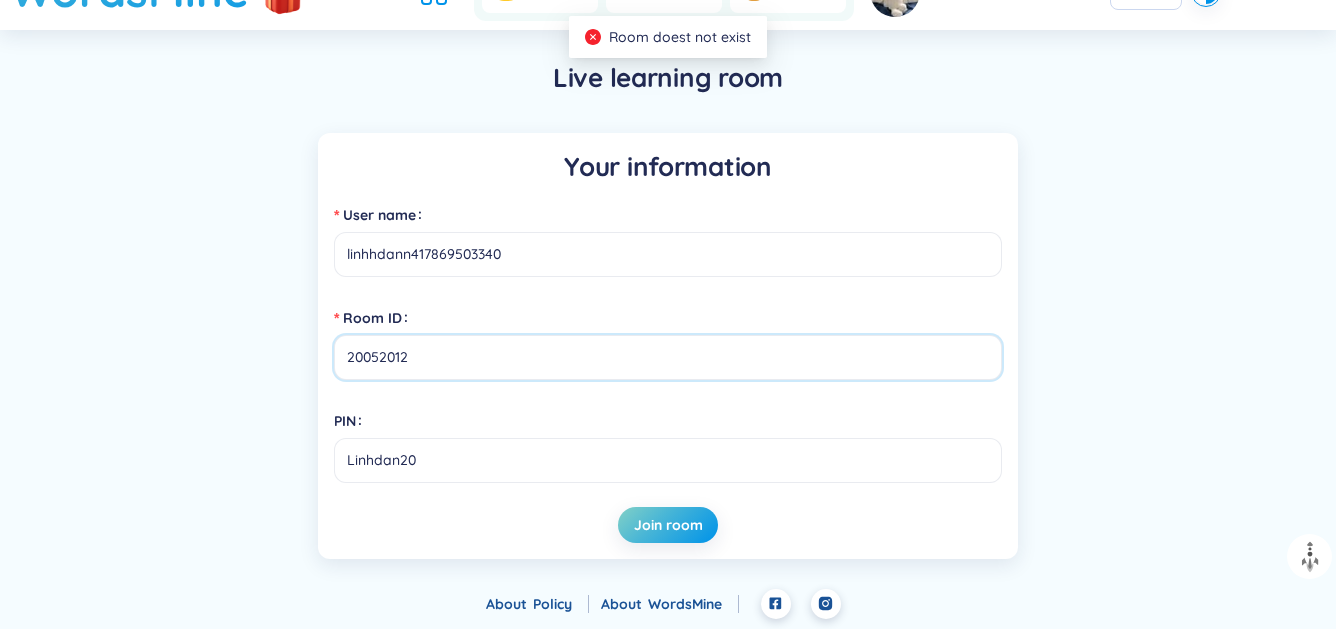 drag, startPoint x: 491, startPoint y: 344, endPoint x: 59, endPoint y: 340, distance: 432.01852 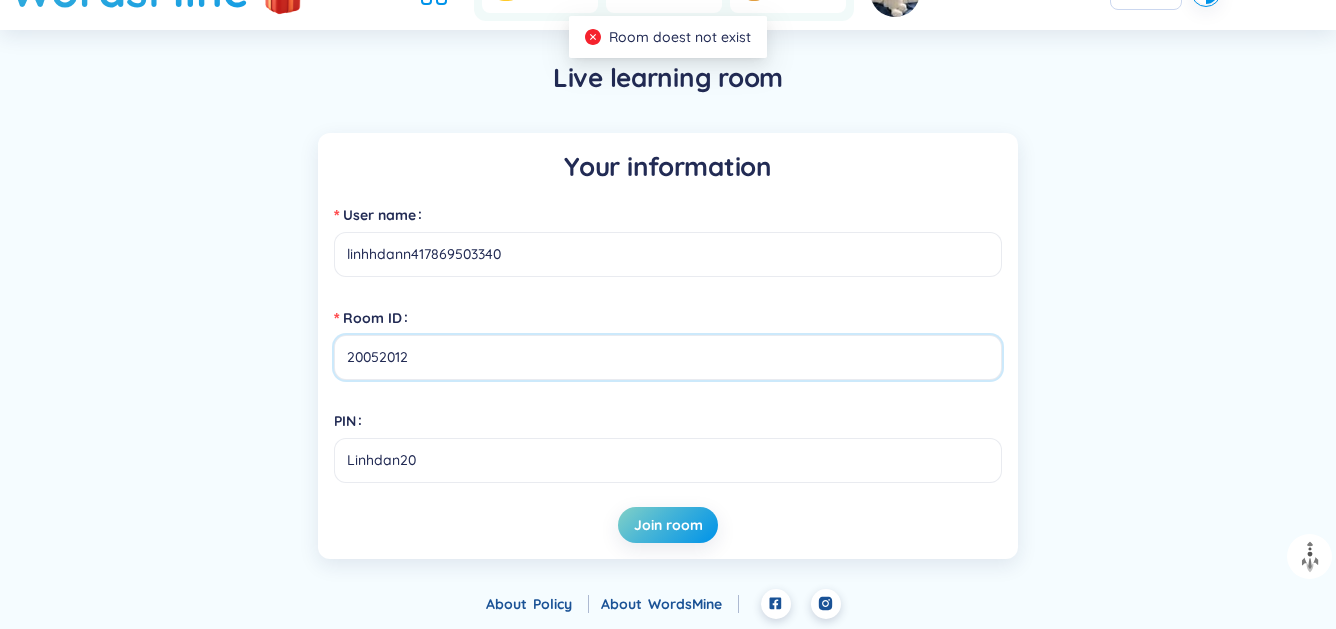 click on "Your information User name linhhdann417869503340 Room ID 20052012 PIN Linhdan20 Join room" at bounding box center (668, 346) 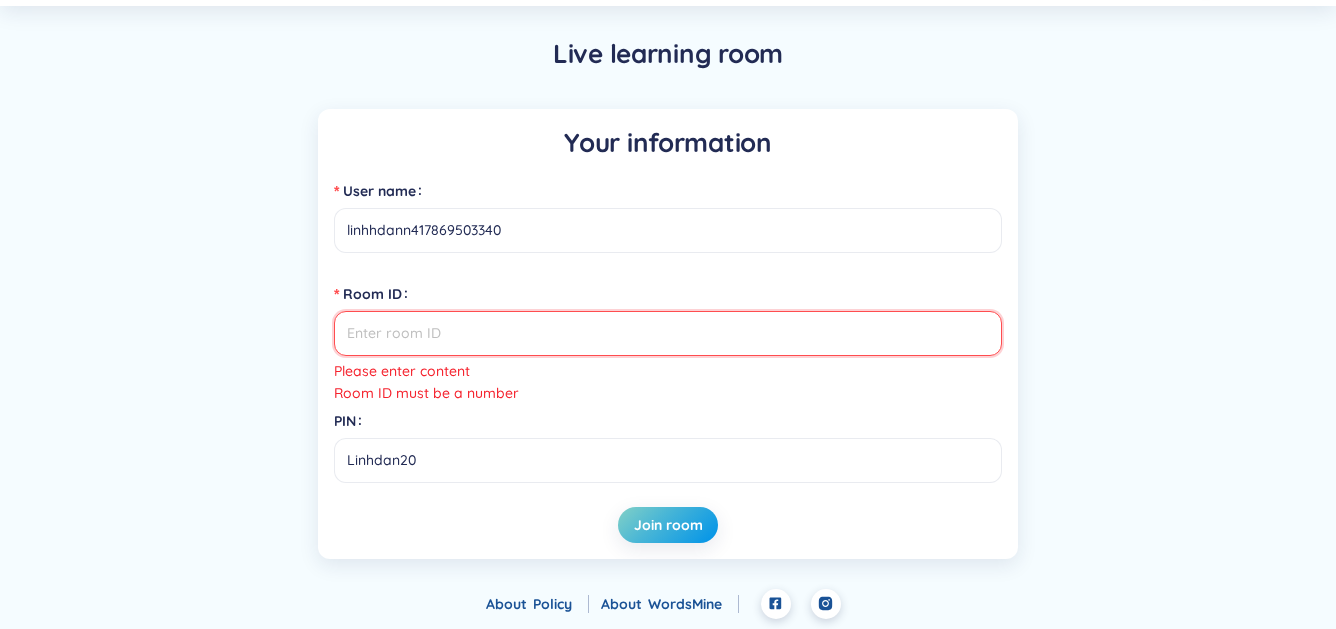 scroll, scrollTop: 624, scrollLeft: 0, axis: vertical 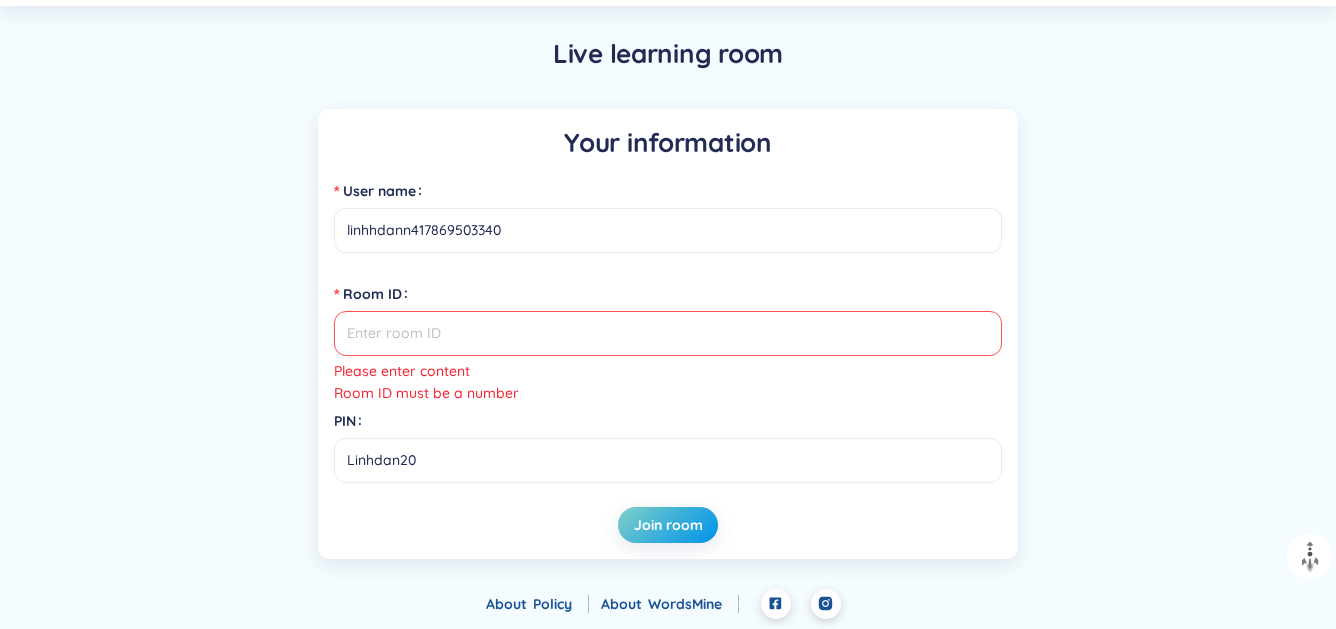 click on "Policy" at bounding box center [561, 604] 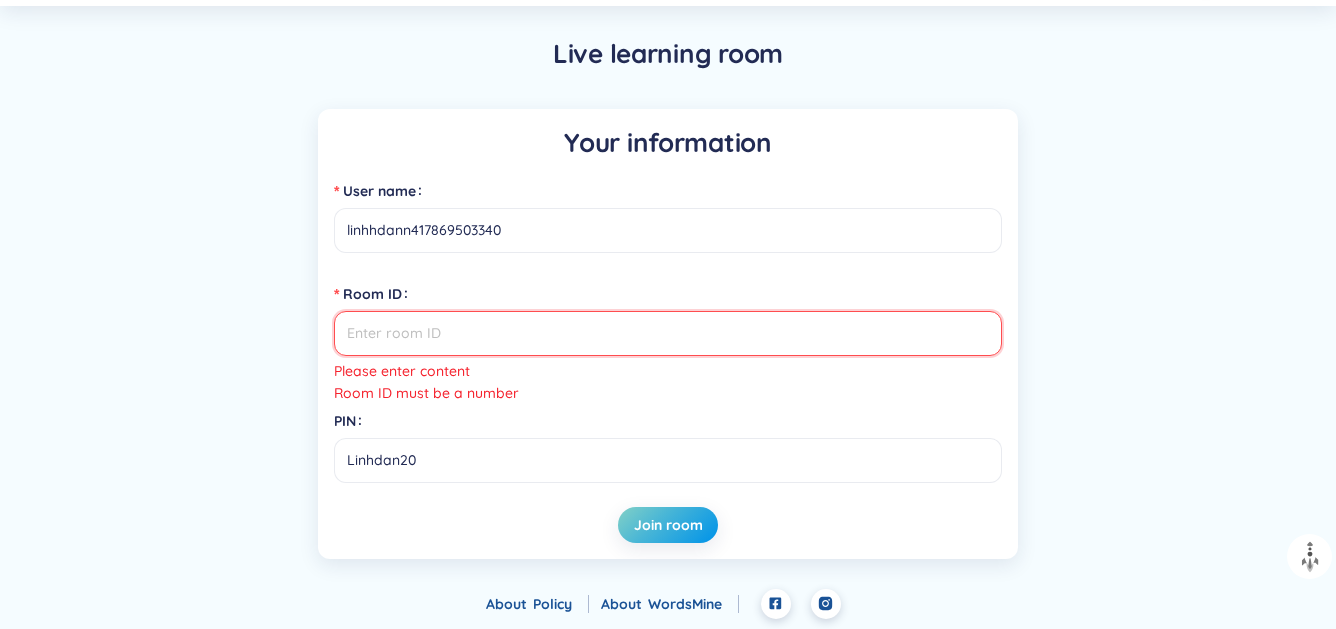 click on "Room ID" at bounding box center (668, 333) 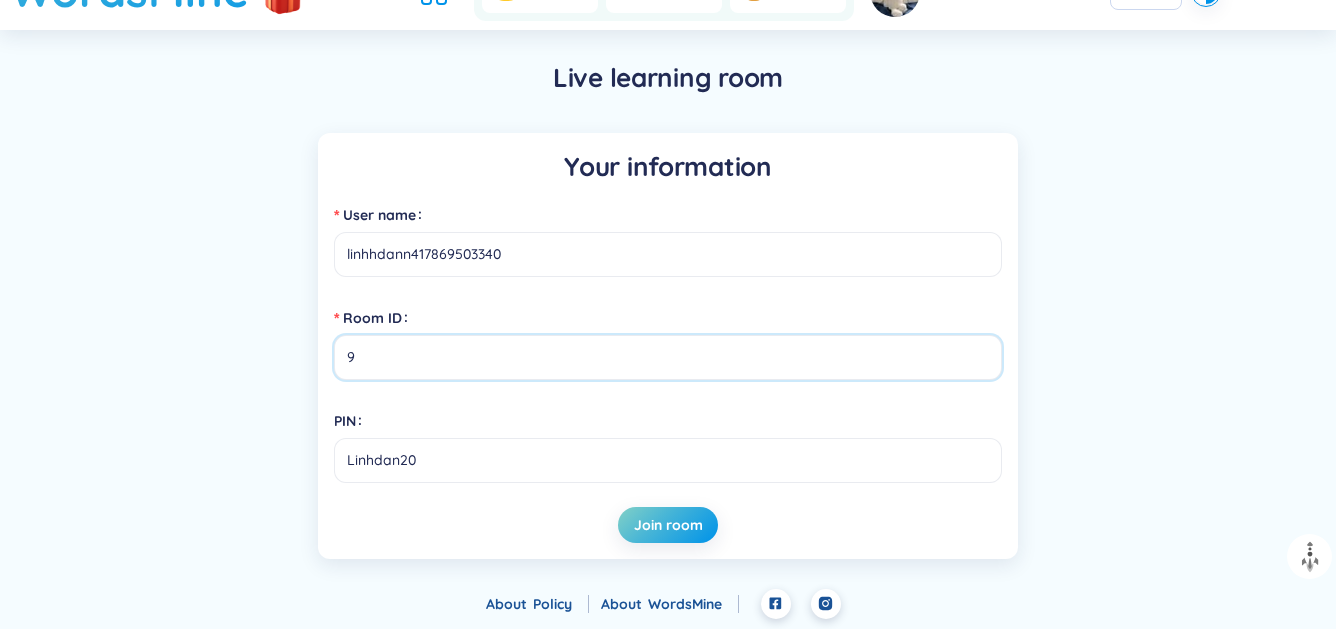 scroll, scrollTop: 546, scrollLeft: 0, axis: vertical 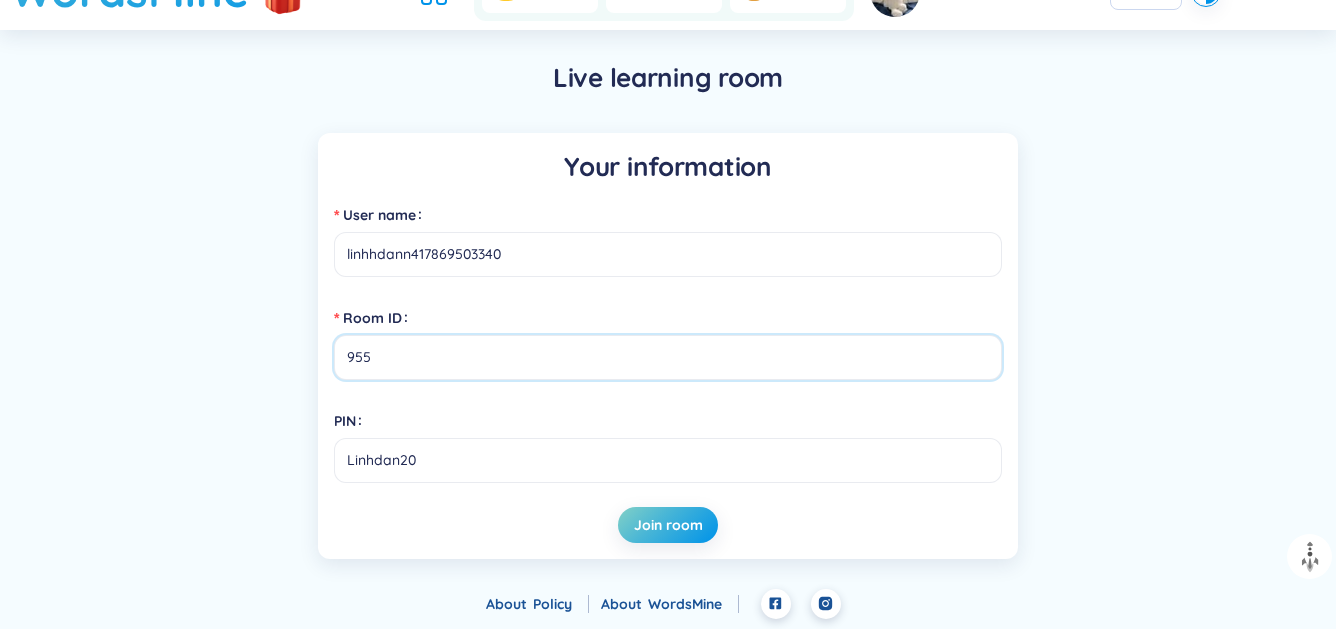 type on "955" 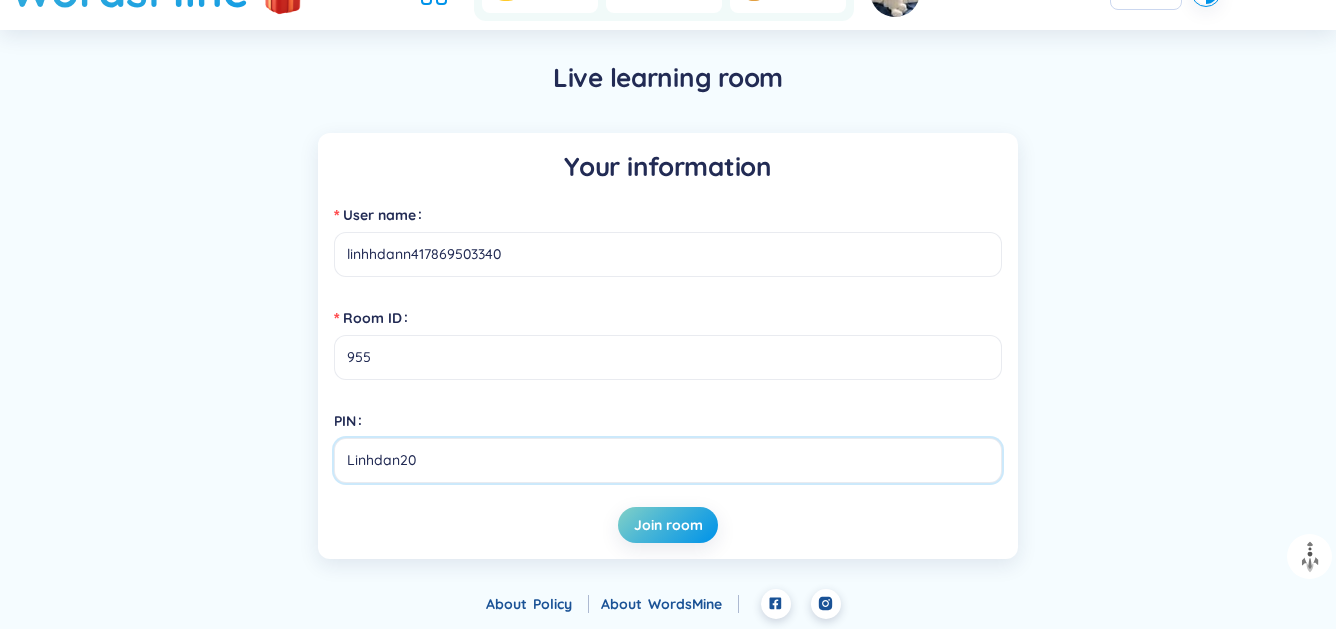 drag, startPoint x: 402, startPoint y: 327, endPoint x: -37, endPoint y: 311, distance: 439.29147 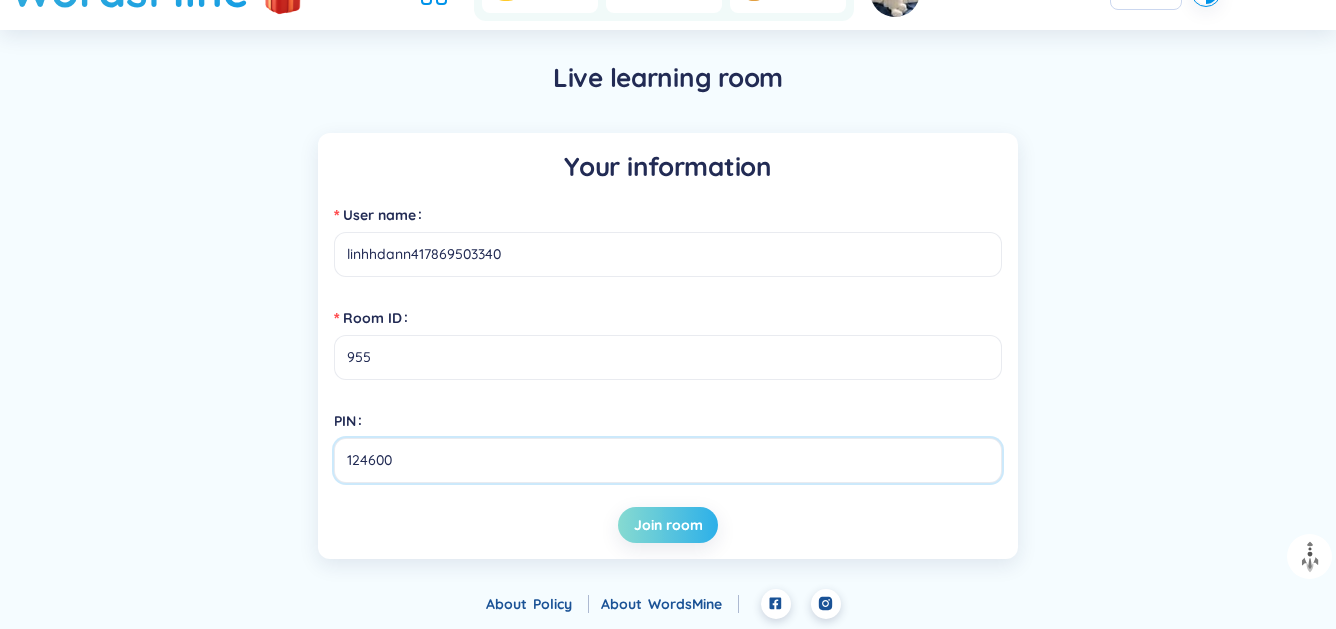 type on "124600" 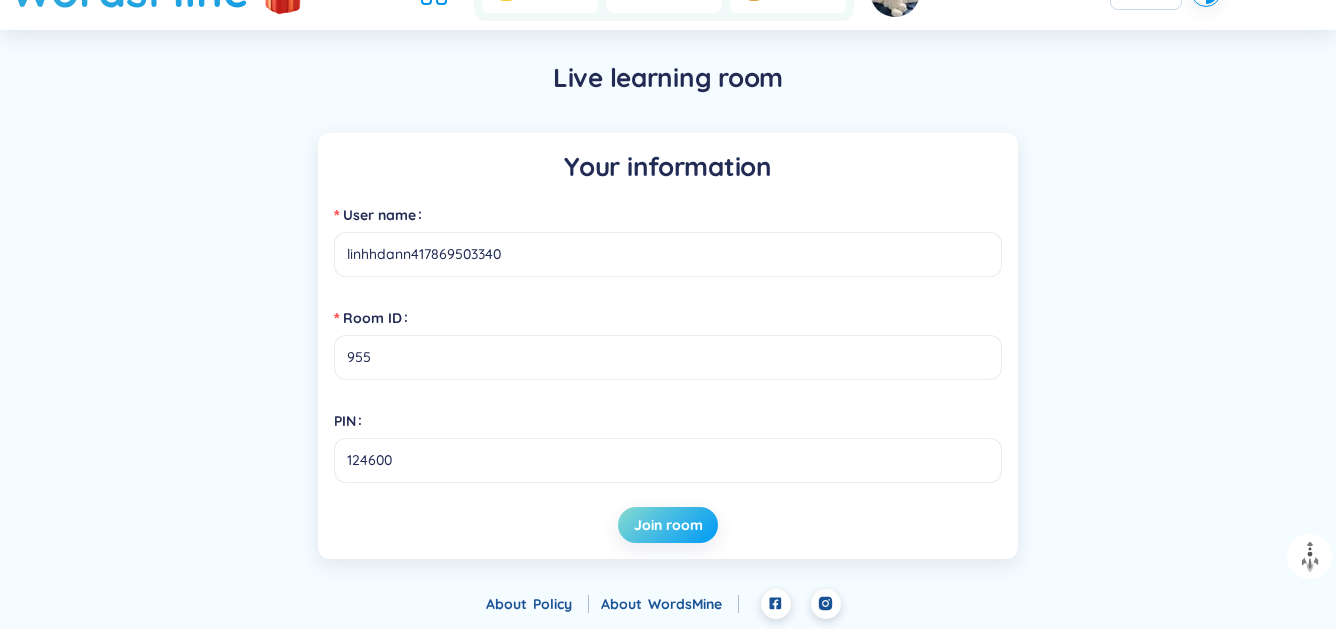 click on "Join room" at bounding box center [668, 525] 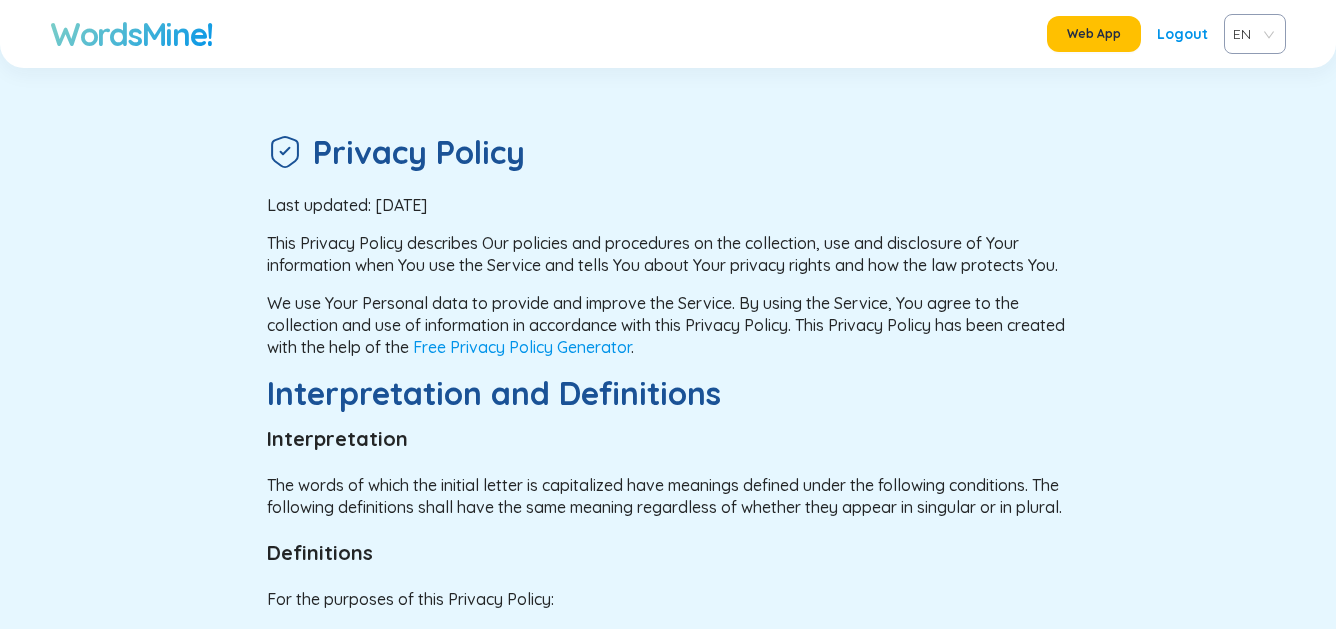 scroll, scrollTop: 0, scrollLeft: 0, axis: both 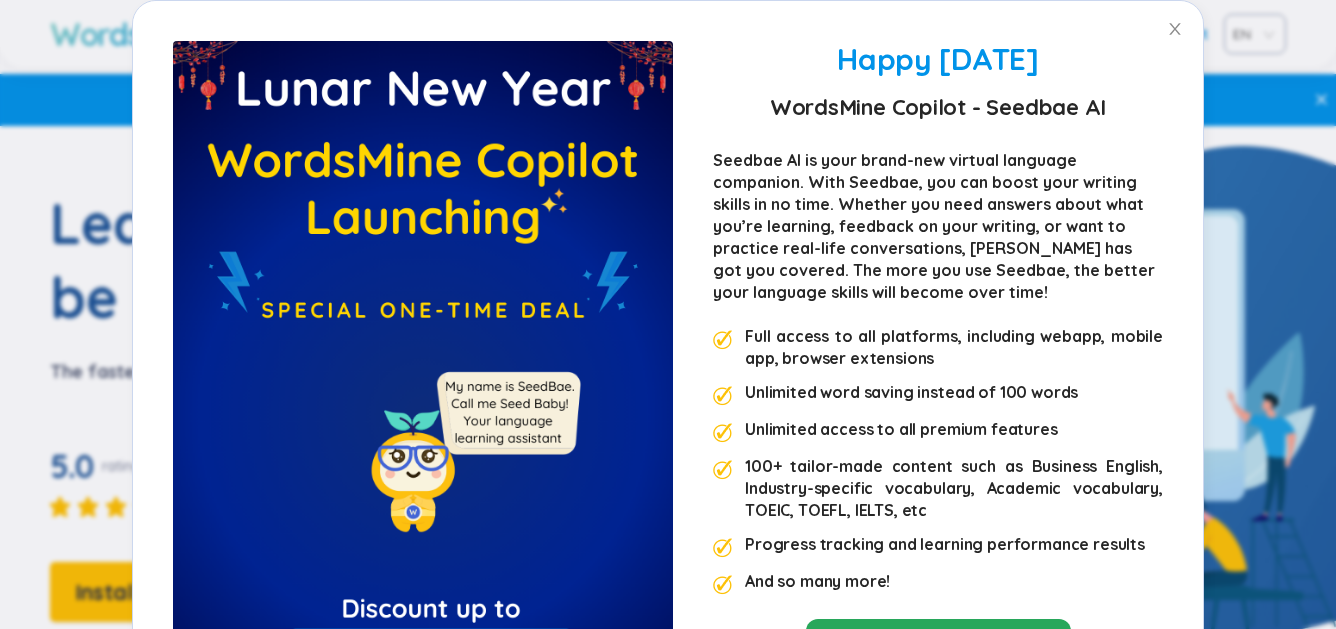 click on "Happy [DATE]" at bounding box center [937, 59] 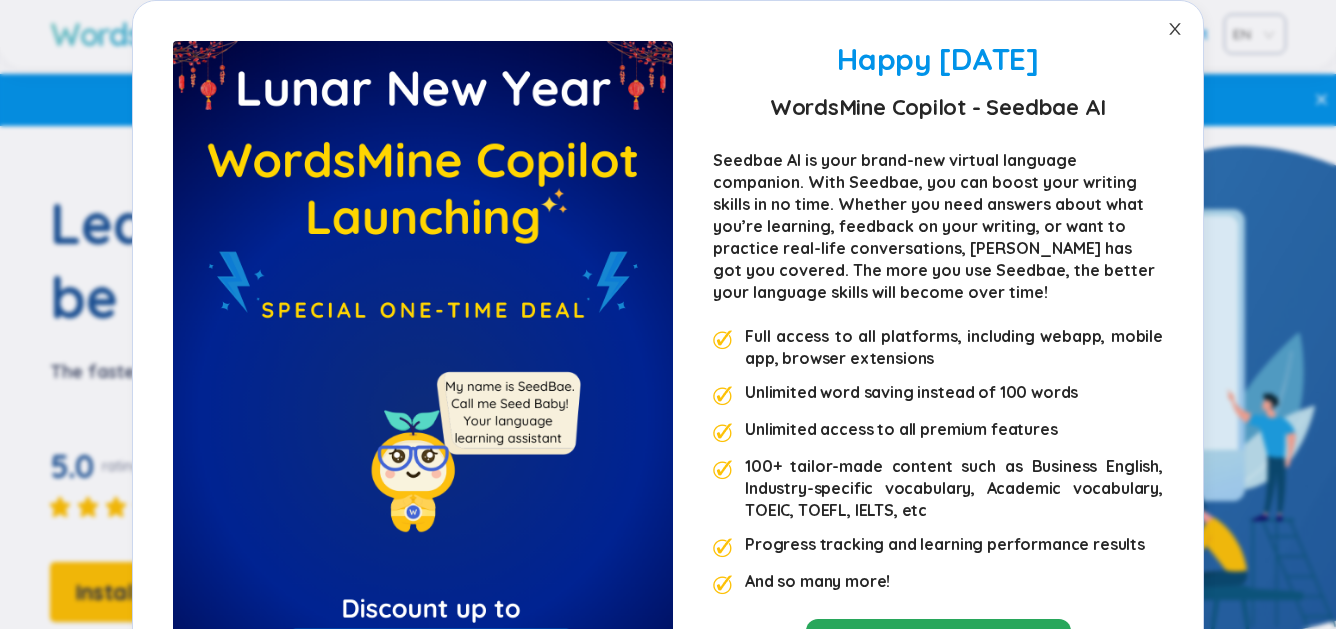 click 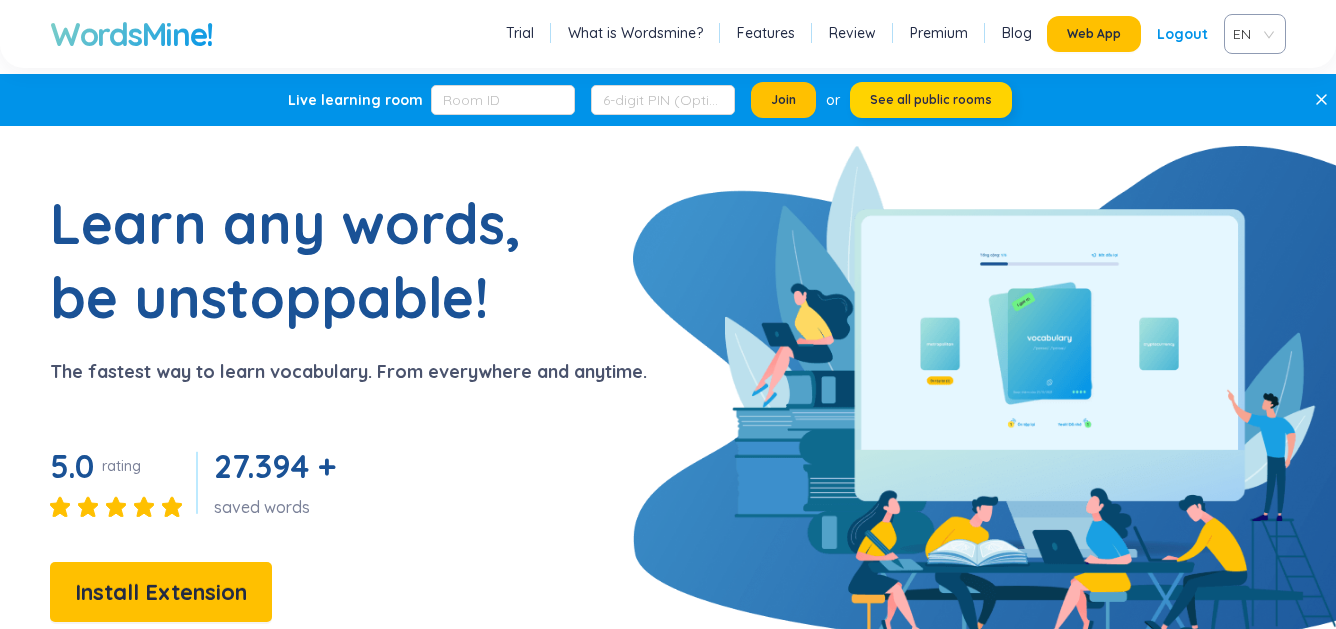 click on "See all public rooms" at bounding box center [931, 100] 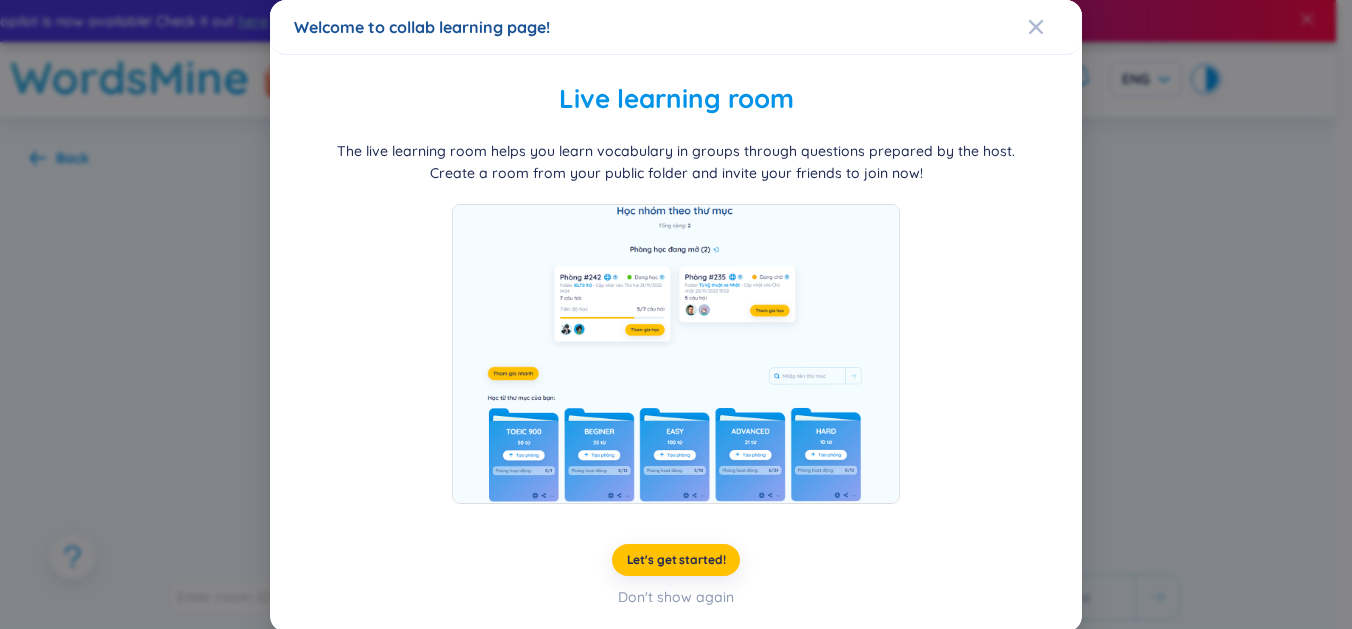 scroll, scrollTop: 0, scrollLeft: 0, axis: both 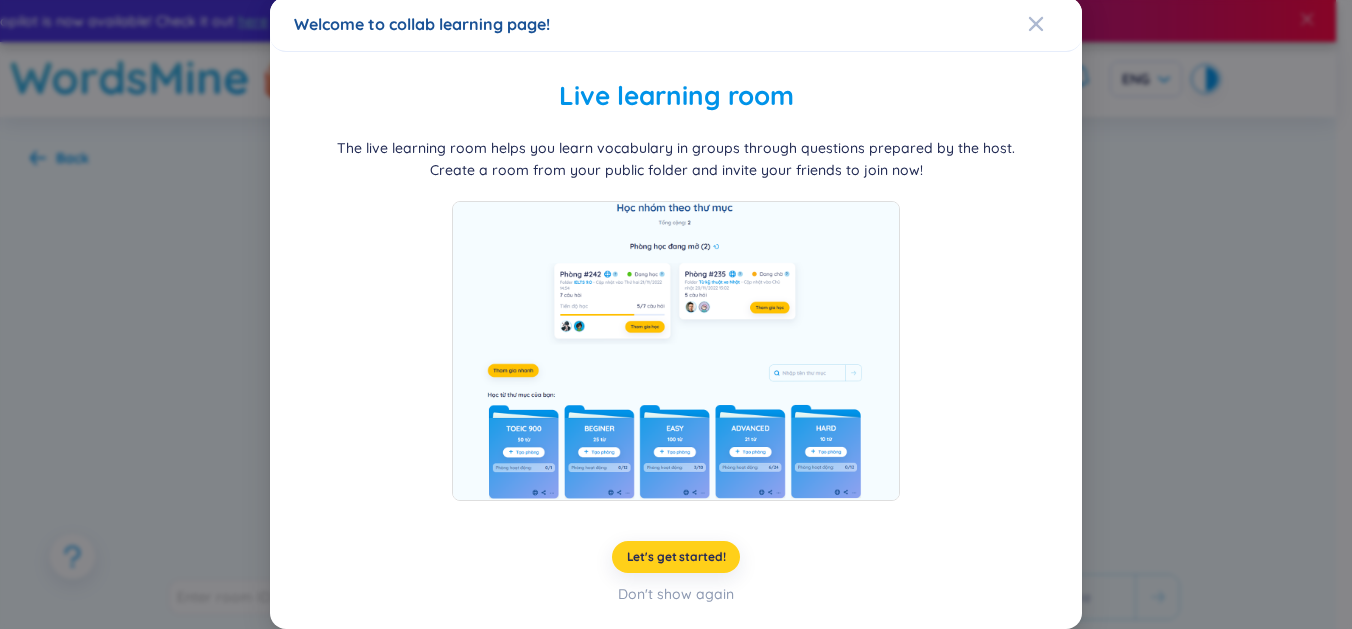 drag, startPoint x: 691, startPoint y: 526, endPoint x: 605, endPoint y: 521, distance: 86.145226 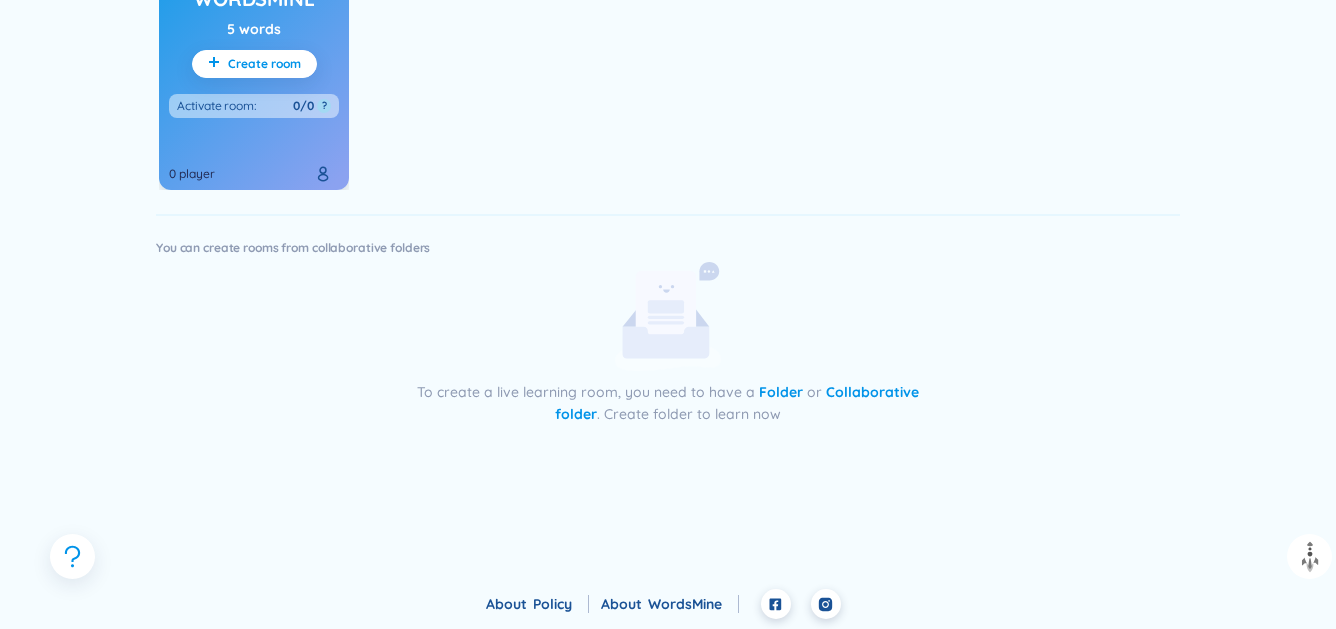 scroll, scrollTop: 1240, scrollLeft: 0, axis: vertical 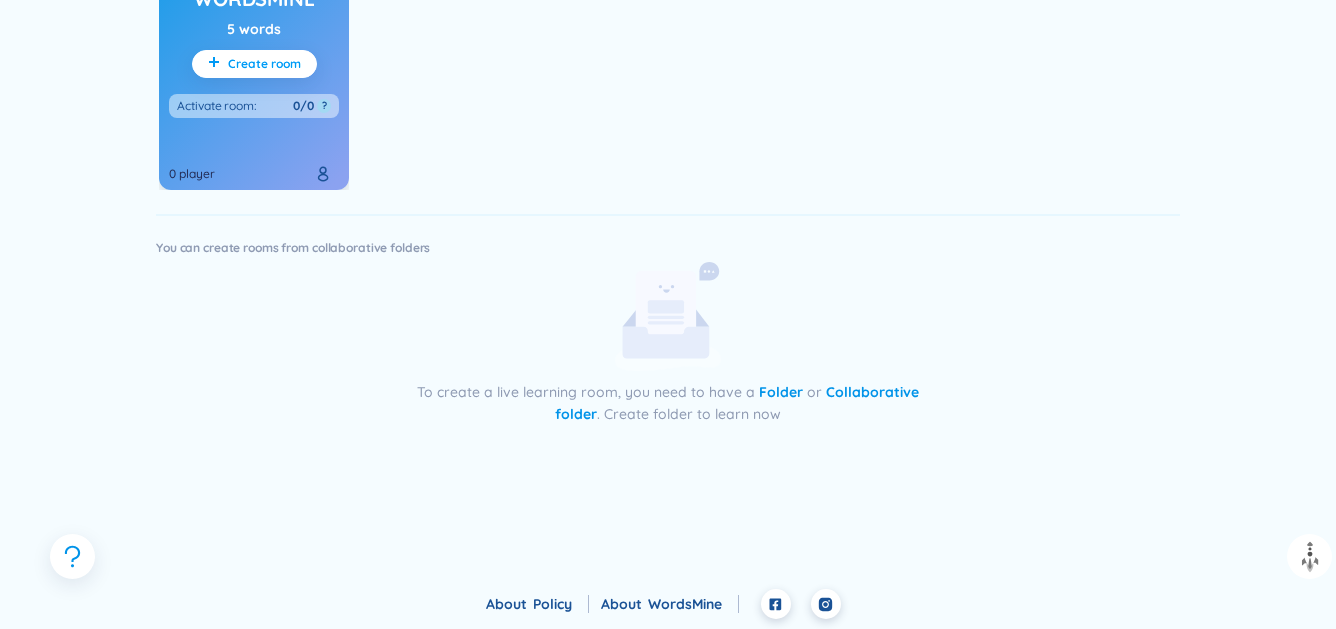 click 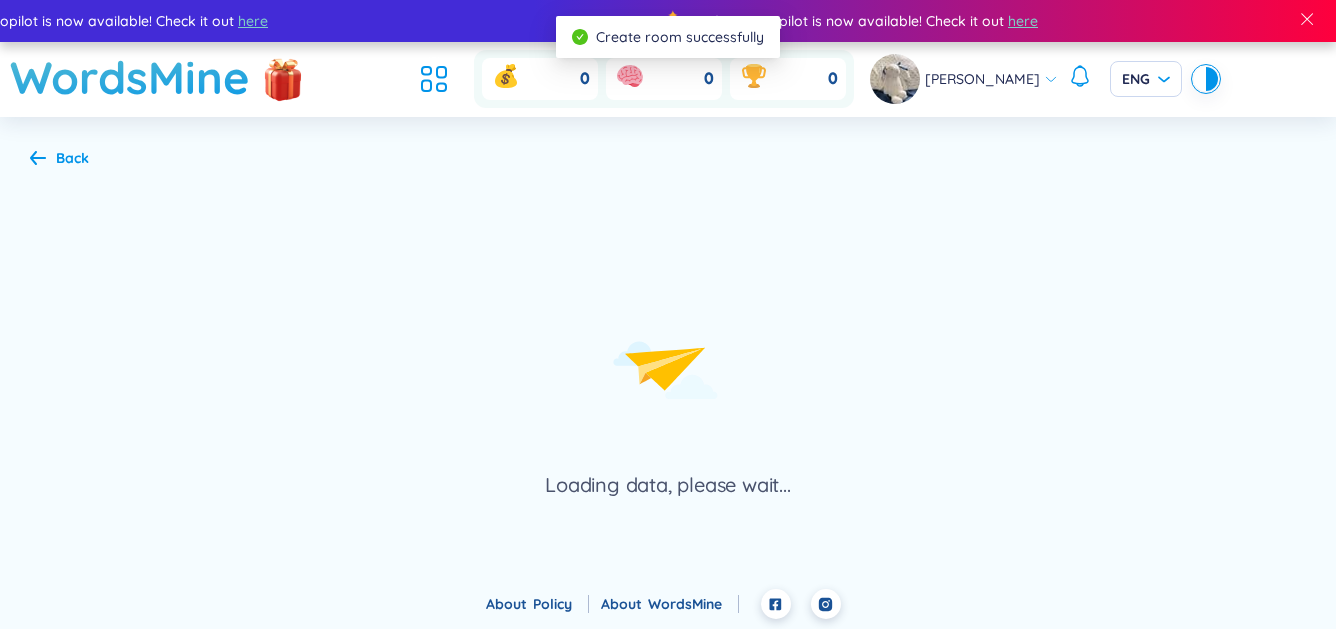 scroll, scrollTop: 0, scrollLeft: 0, axis: both 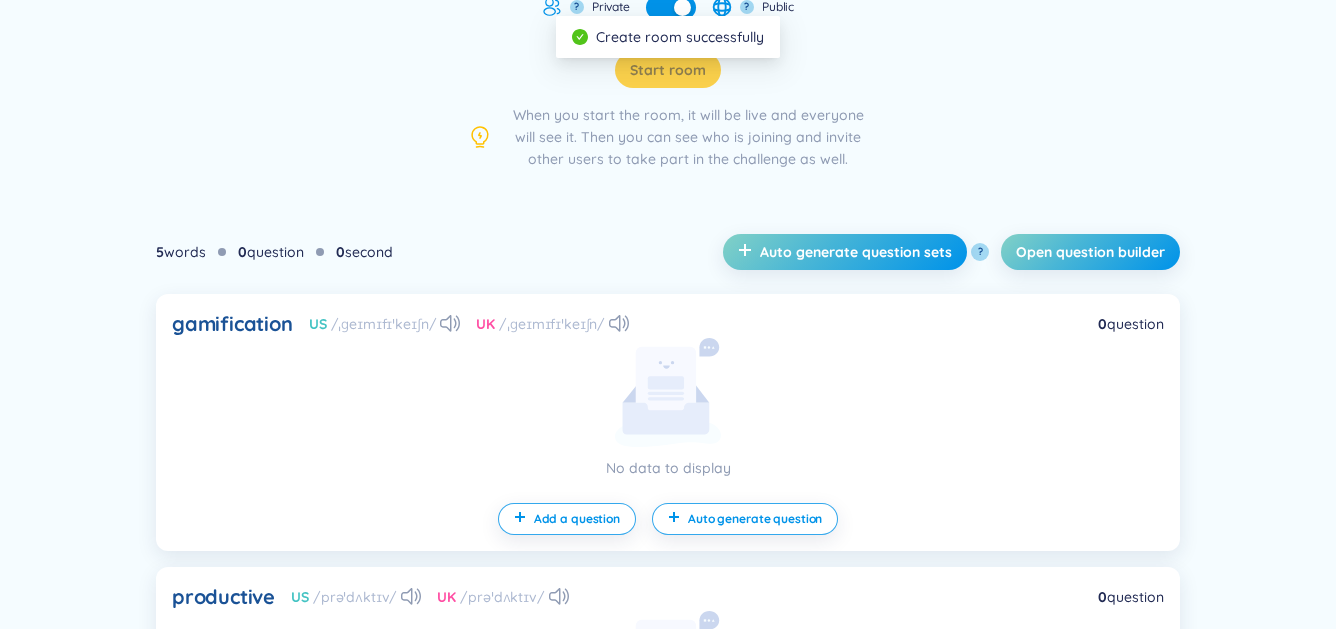 click on "Status : Draft ?" at bounding box center [668, -32] 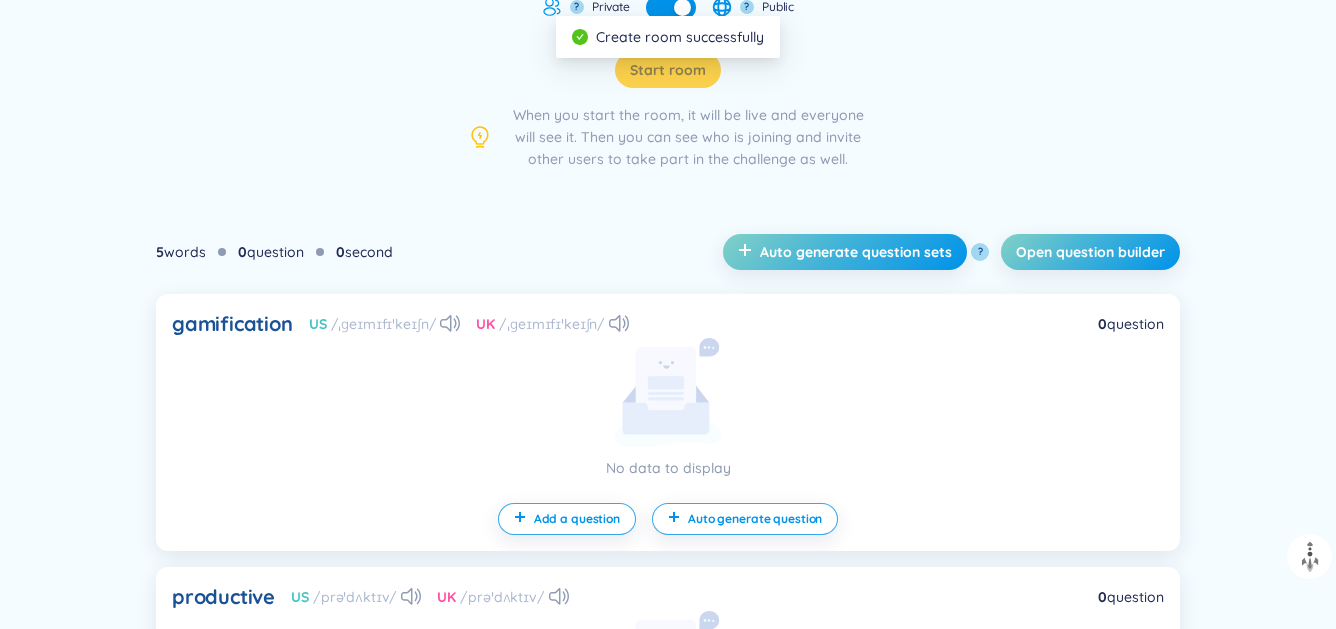 scroll, scrollTop: 421, scrollLeft: 0, axis: vertical 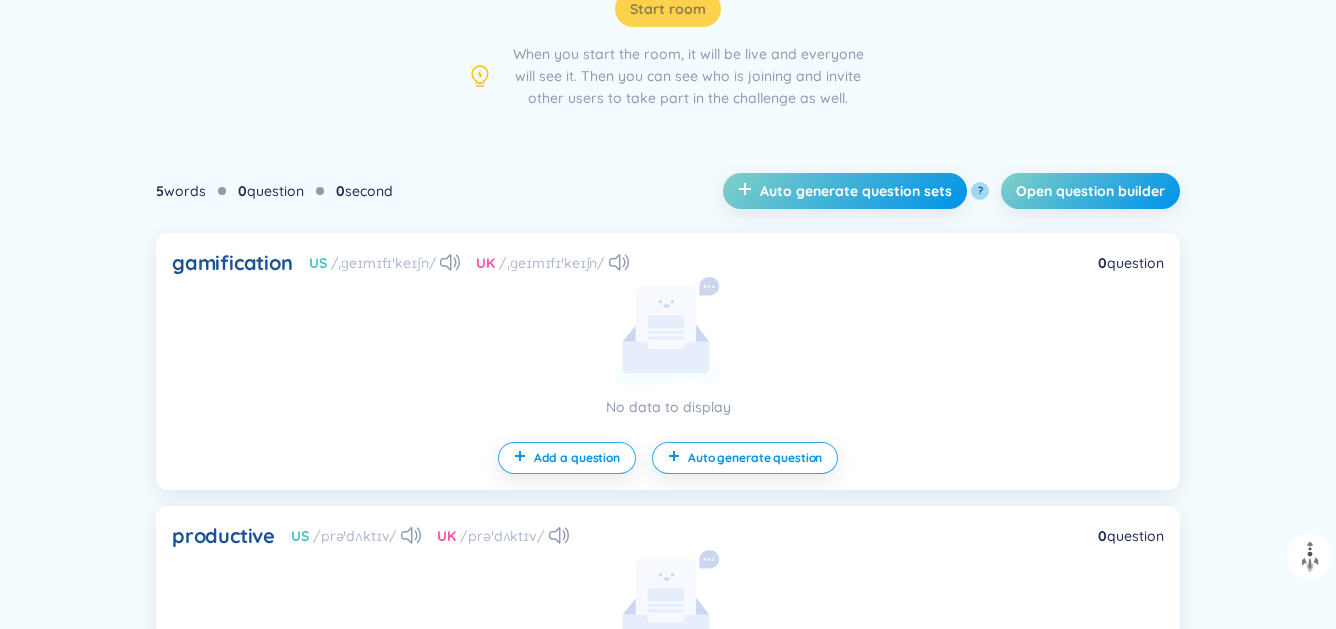 click 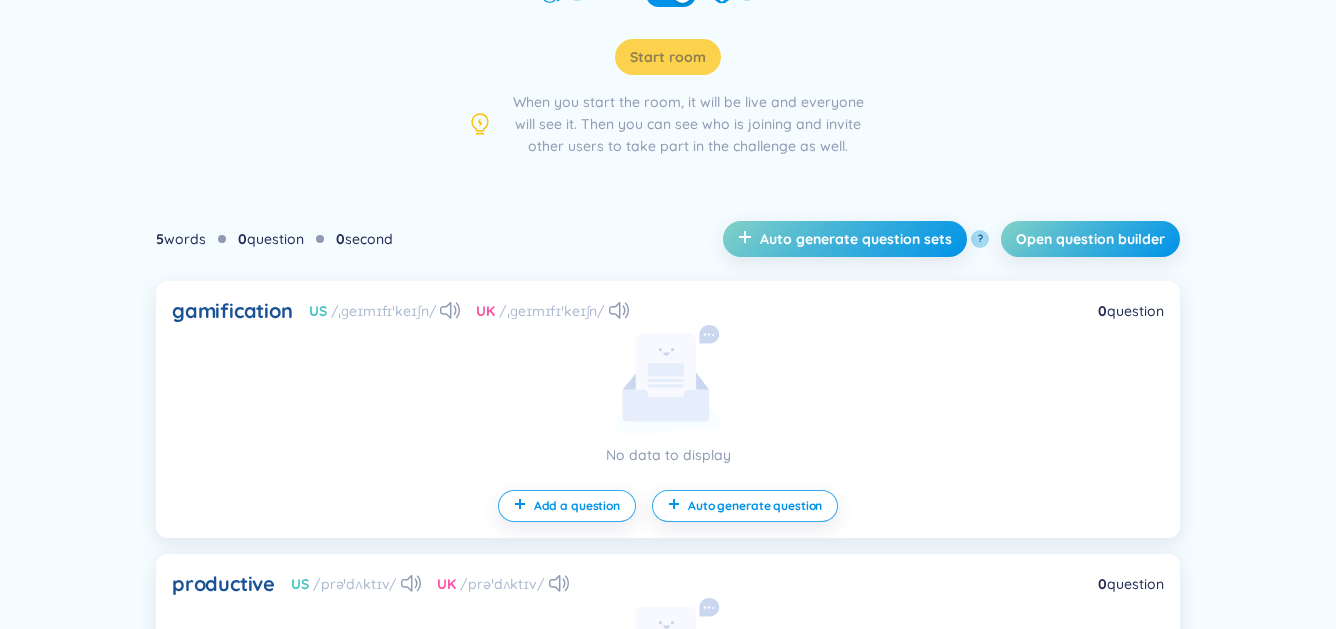 scroll, scrollTop: 373, scrollLeft: 0, axis: vertical 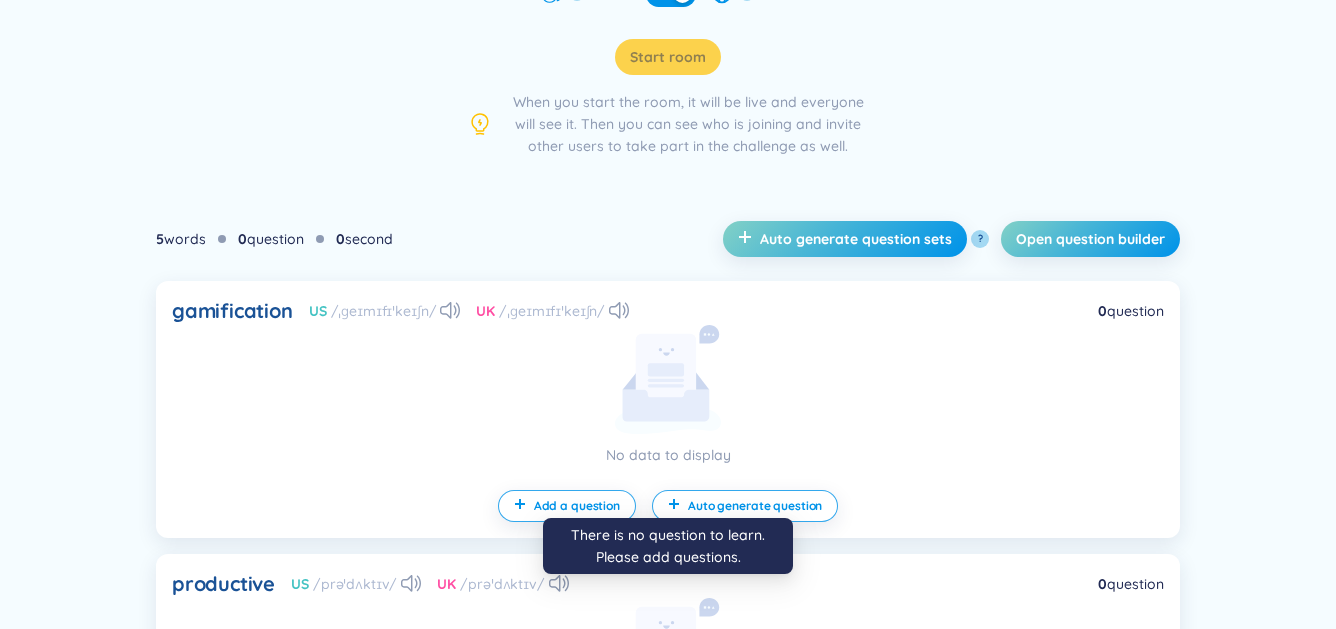 click on "Start room" at bounding box center (668, 57) 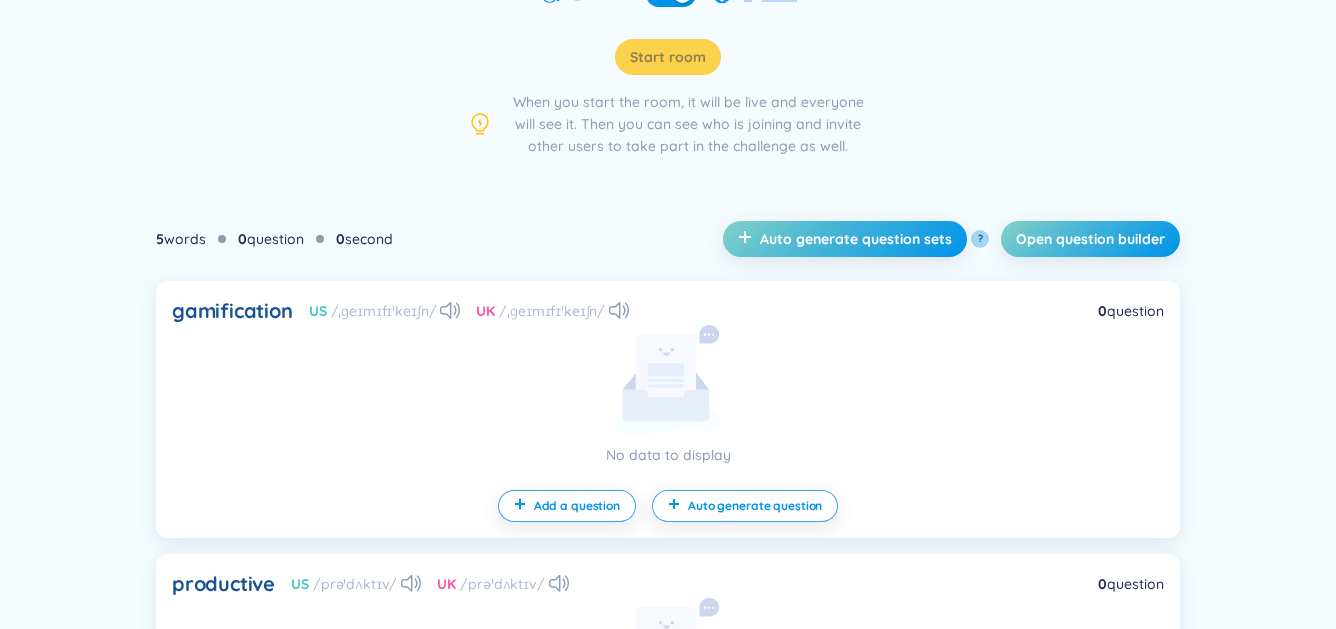 drag, startPoint x: 668, startPoint y: 465, endPoint x: 668, endPoint y: 372, distance: 93 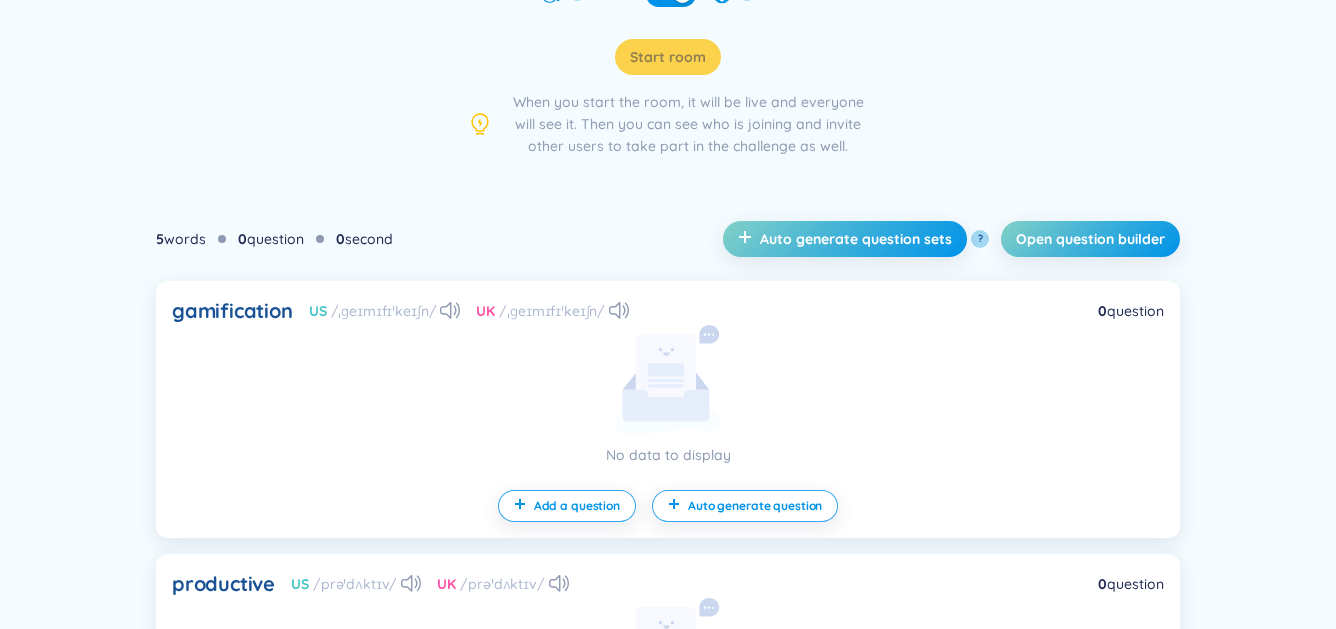 click on "Status : Draft ?" at bounding box center [668, -45] 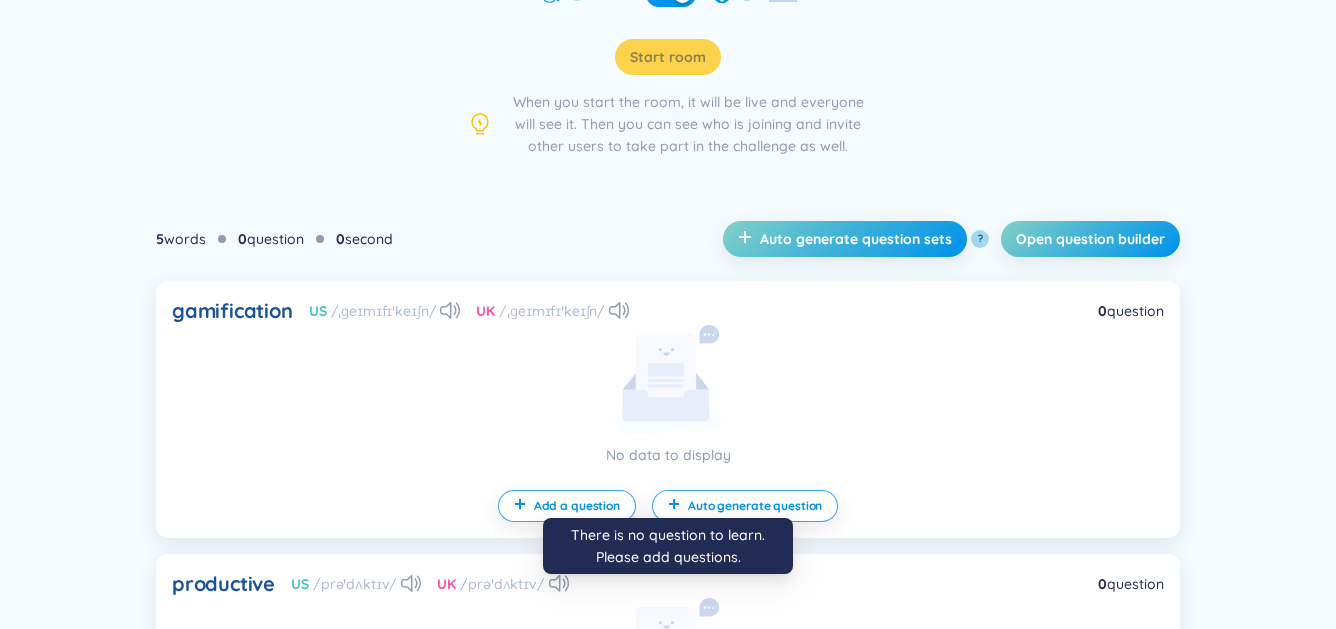 drag, startPoint x: 834, startPoint y: 358, endPoint x: 672, endPoint y: 478, distance: 201.60358 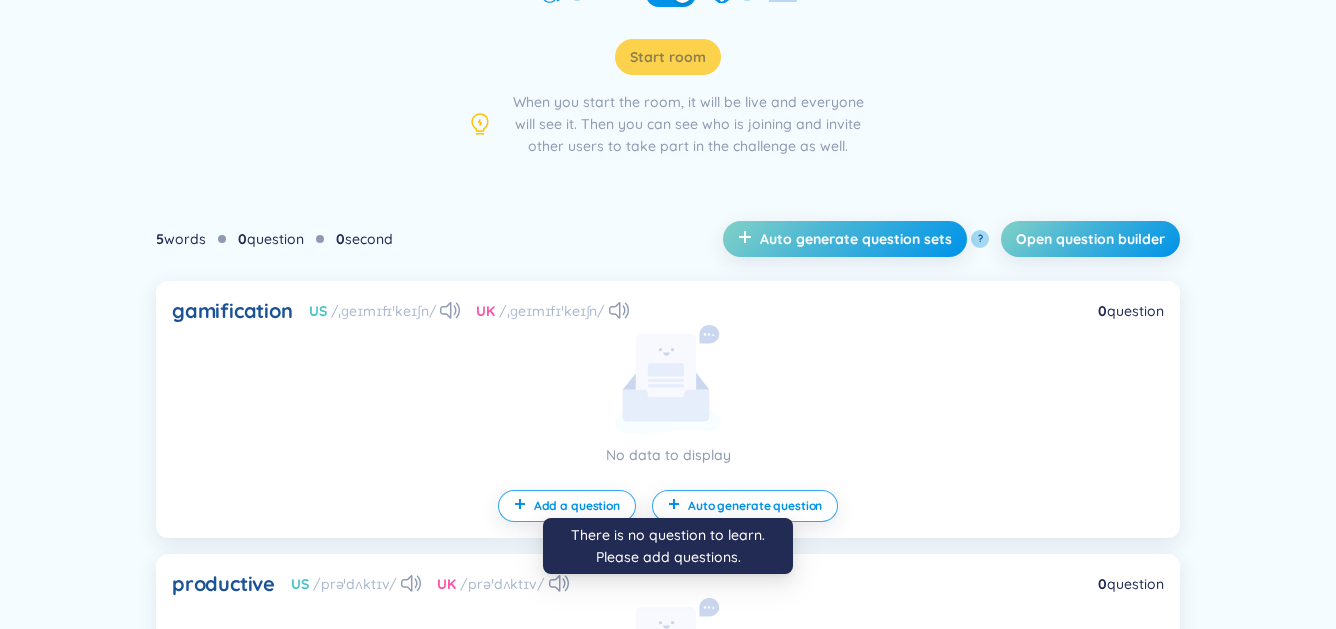 click on "Start room" at bounding box center (668, 57) 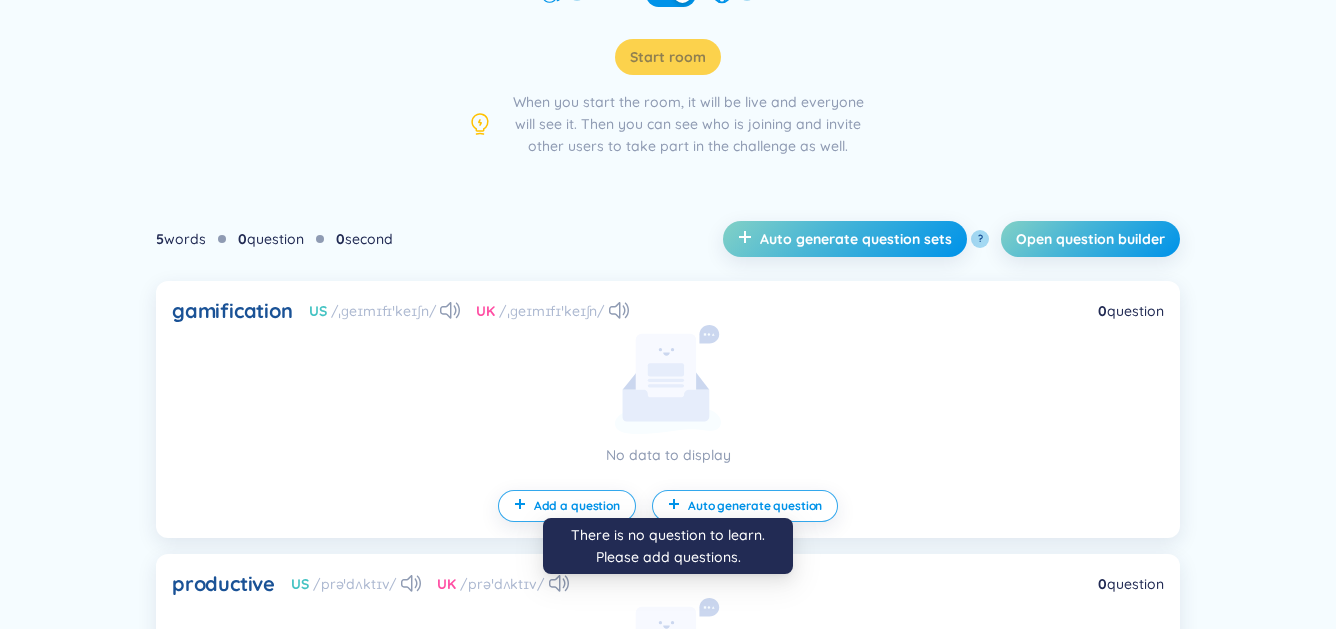 click on "Start room" at bounding box center (668, 57) 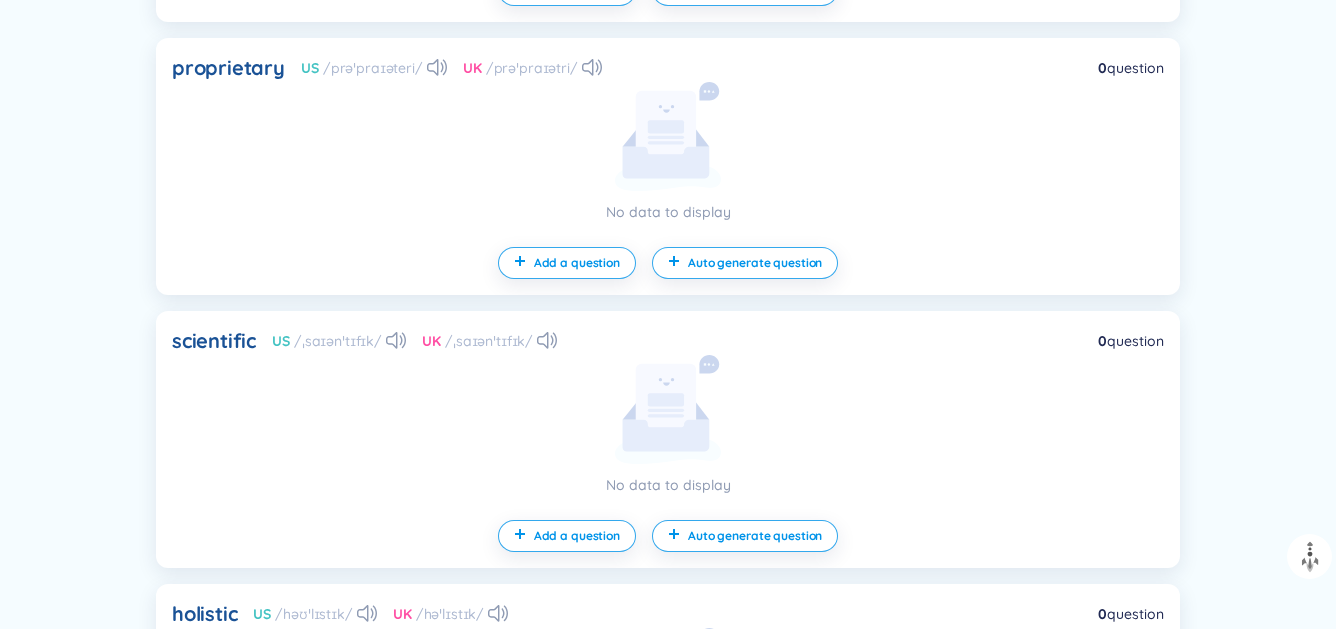scroll, scrollTop: 1160, scrollLeft: 0, axis: vertical 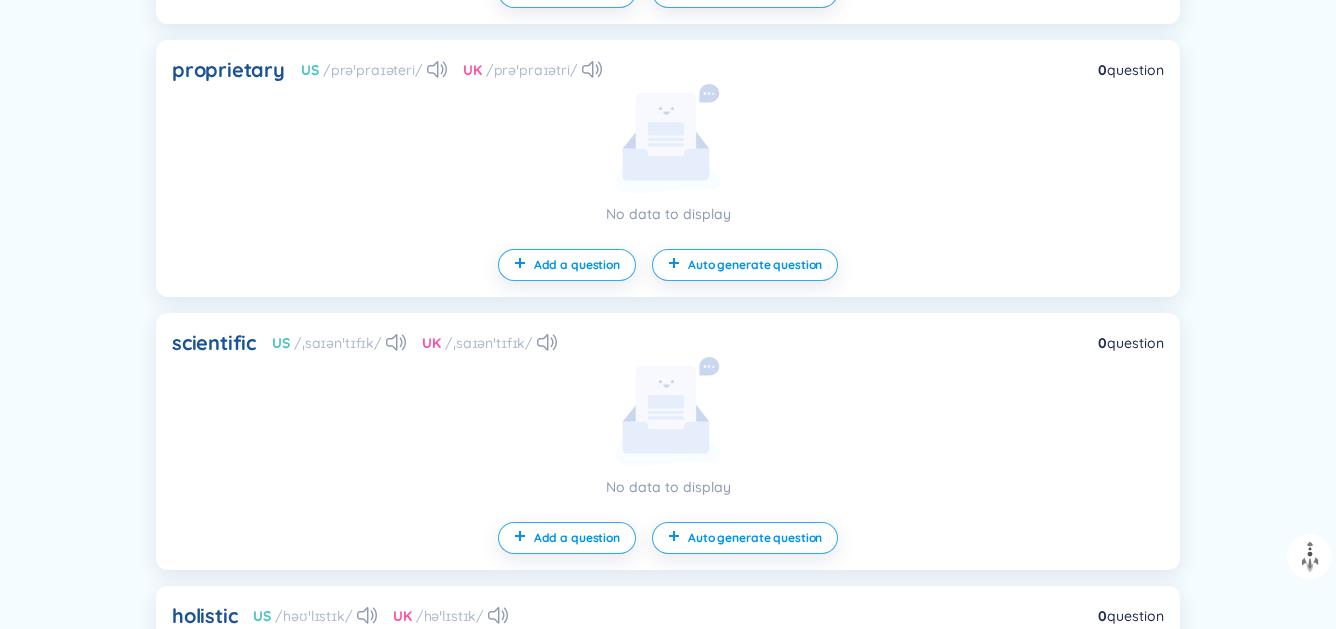 click on "Back Room management You can create, edit questions for each vocabulary Room ID :  955 PIN :    124600 Status : Draft ? ? Private ? Public Start room When you start the room, it will be live and everyone will see it. Then you can see who is joining and invite other users to take part in the challenge as well. 5  words 0  question 0  second Auto generate question sets ? Open question builder gamification US /ˌɡeɪmɪfɪˈkeɪʃn/ UK /ˌɡeɪmɪfɪˈkeɪʃn/ 0  question No data to display Add a question Auto generate question productive US /prəˈdʌktɪv/ UK /prəˈdʌktɪv/ 0  question No data to display Add a question Auto generate question proprietary US /prəˈpraɪəteri/ UK /prəˈpraɪətri/ 0  question No data to display Add a question Auto generate question scientific US /ˌsaɪənˈtɪfɪk/ UK /ˌsaɪənˈtɪfɪk/ 0  question No data to display Add a question Auto generate question holistic US /həʊˈlɪstɪk/ UK /həˈlɪstɪk/ 0  question No data to display Add a question" at bounding box center (668, -78) 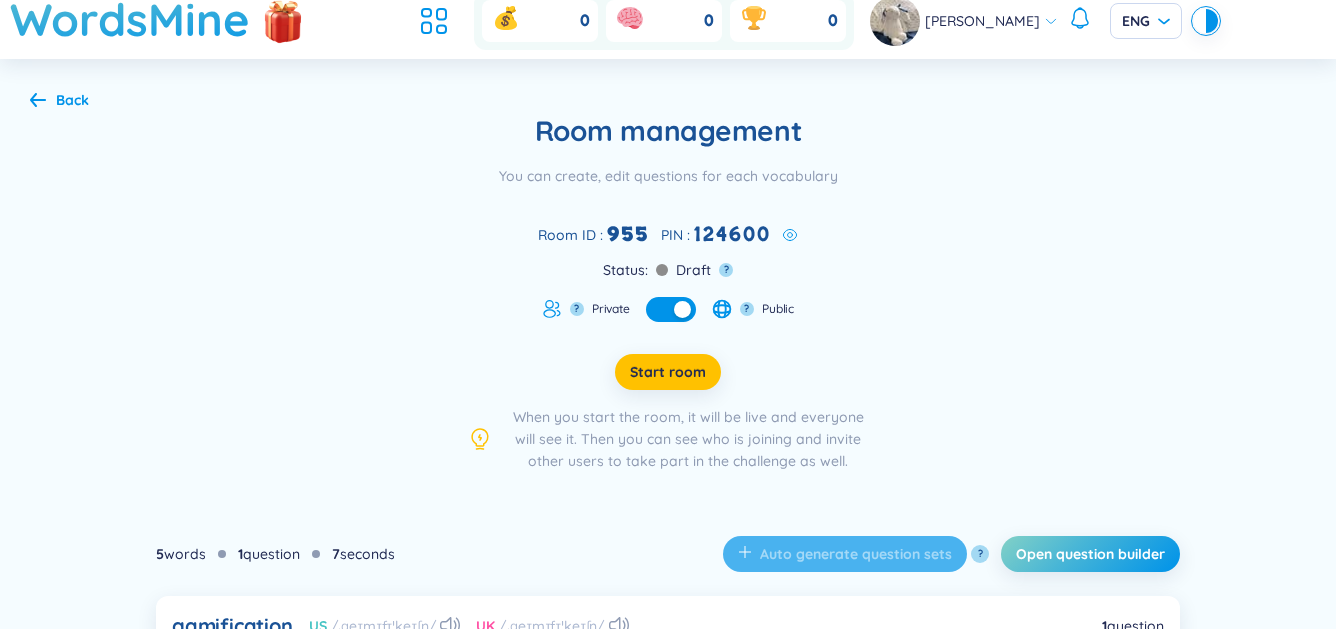 scroll, scrollTop: 0, scrollLeft: 0, axis: both 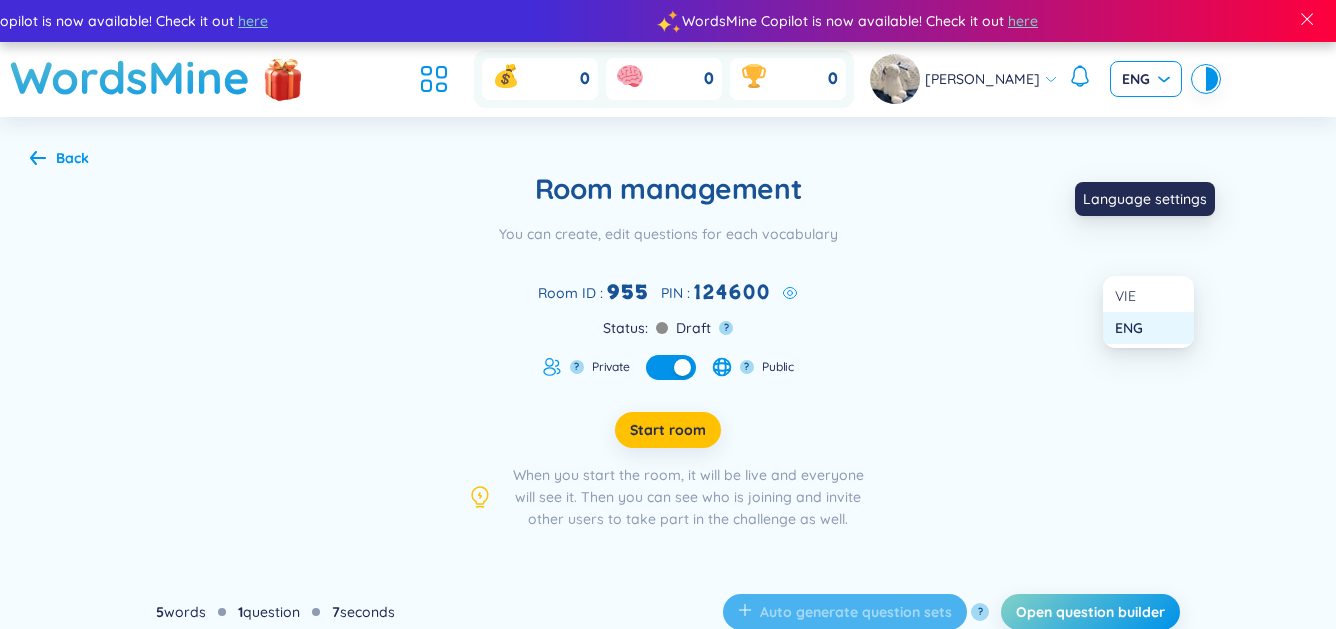 click on "ENG" at bounding box center [1146, 79] 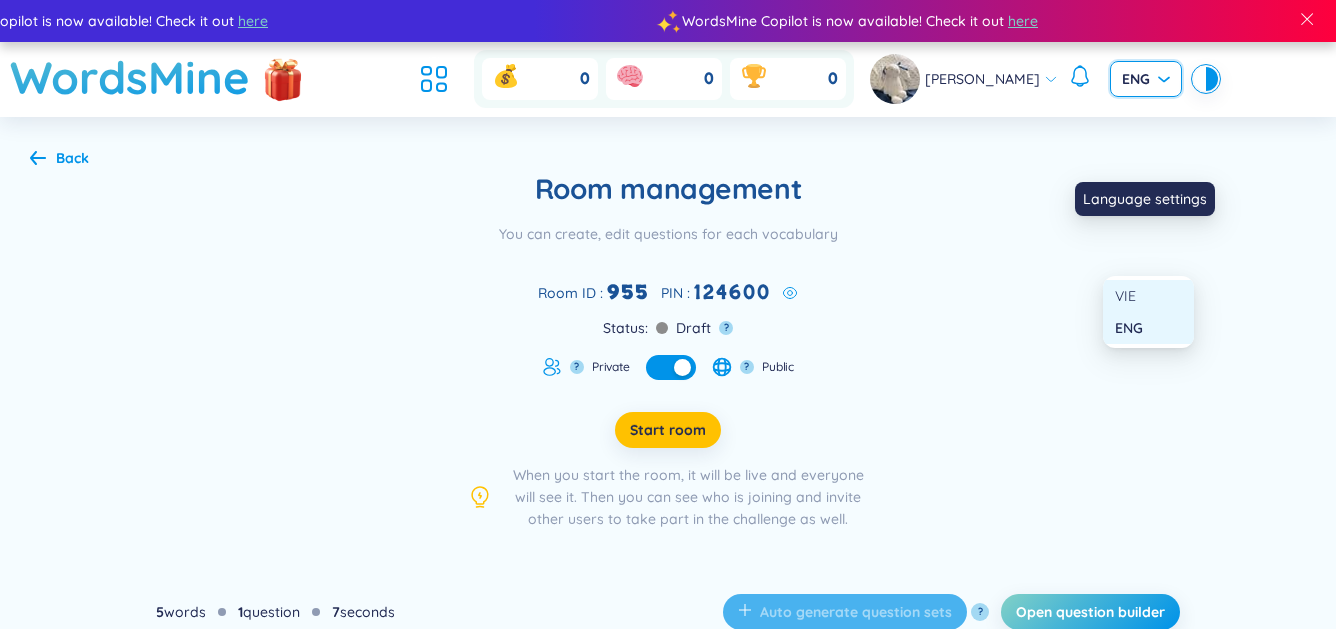 click on "VIE" at bounding box center [1148, 296] 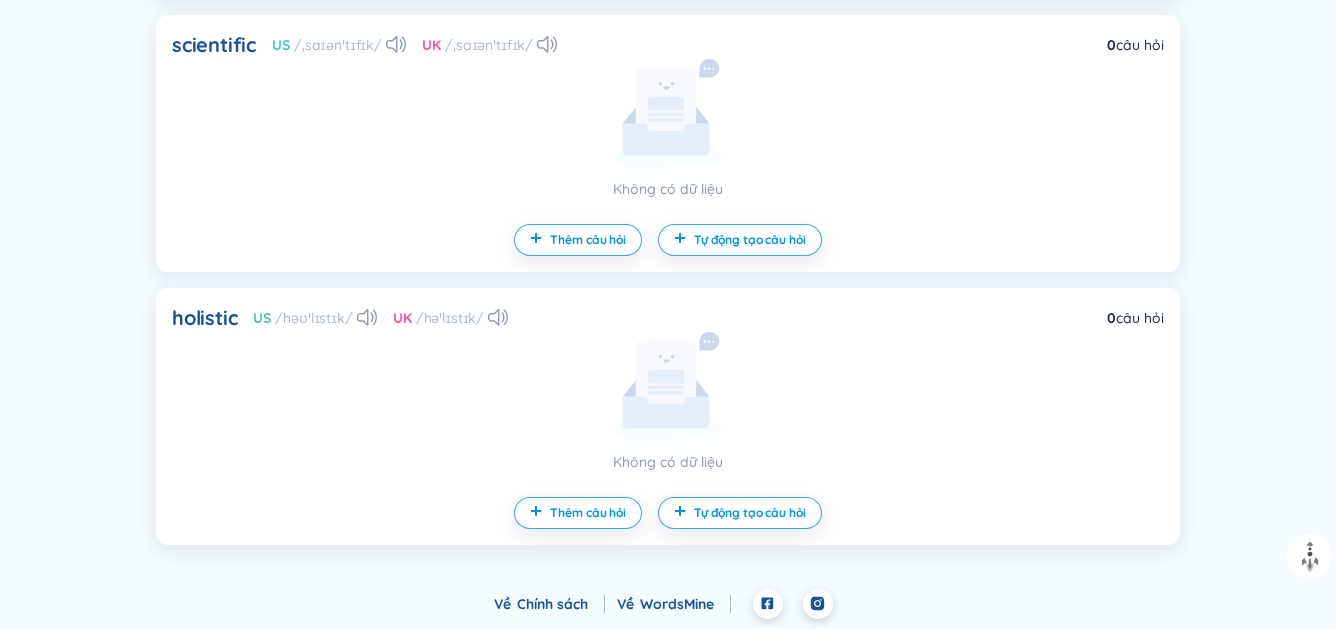 scroll, scrollTop: 3133, scrollLeft: 0, axis: vertical 